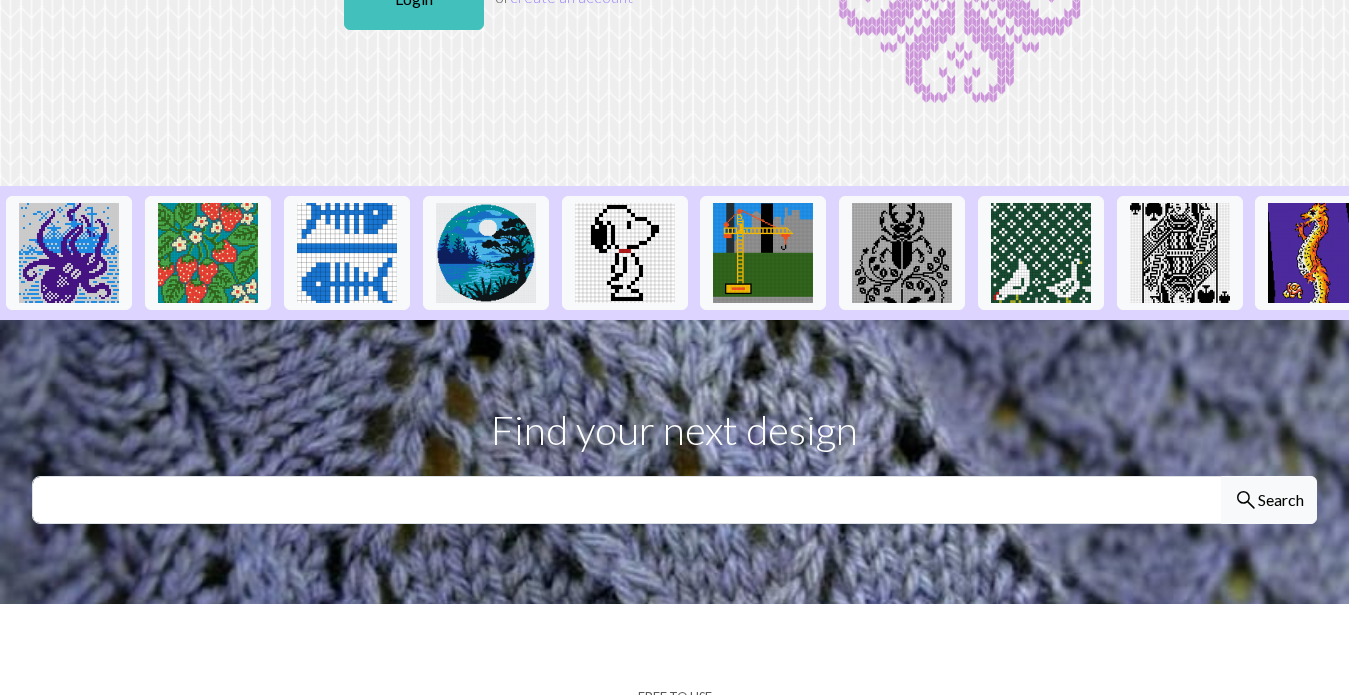 scroll, scrollTop: 313, scrollLeft: 0, axis: vertical 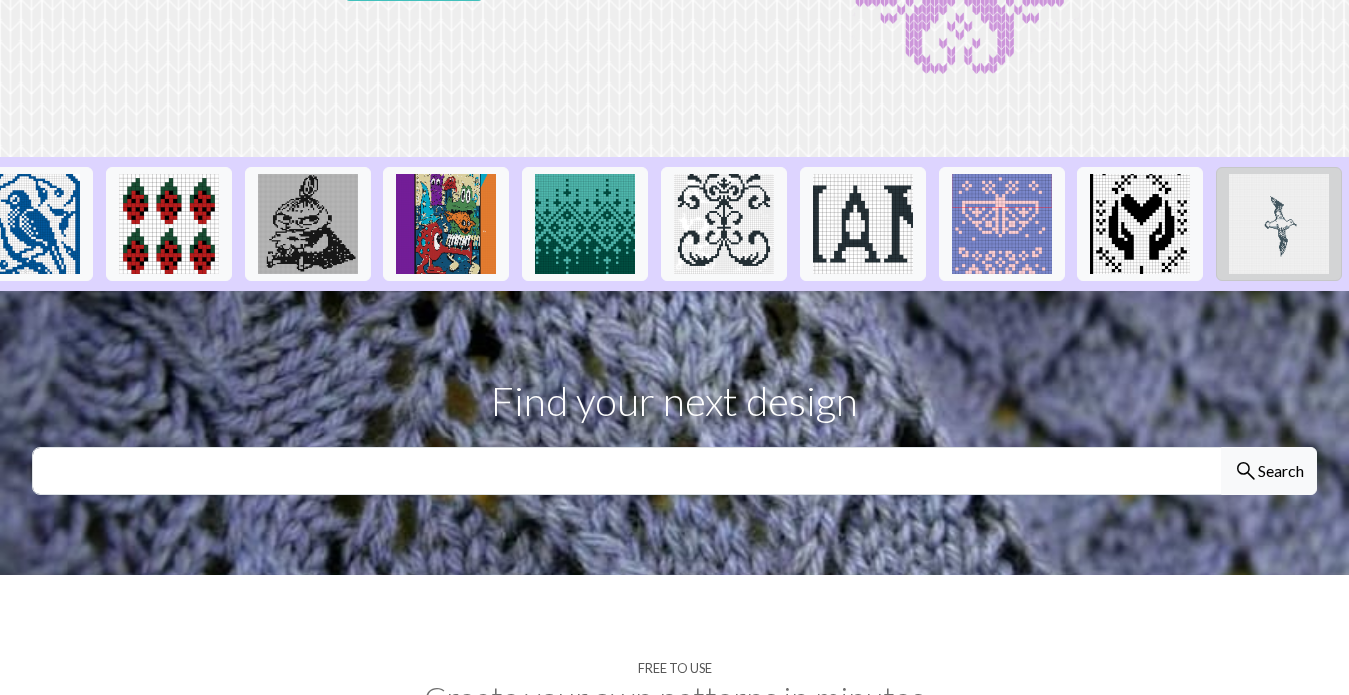 click at bounding box center (1279, 224) 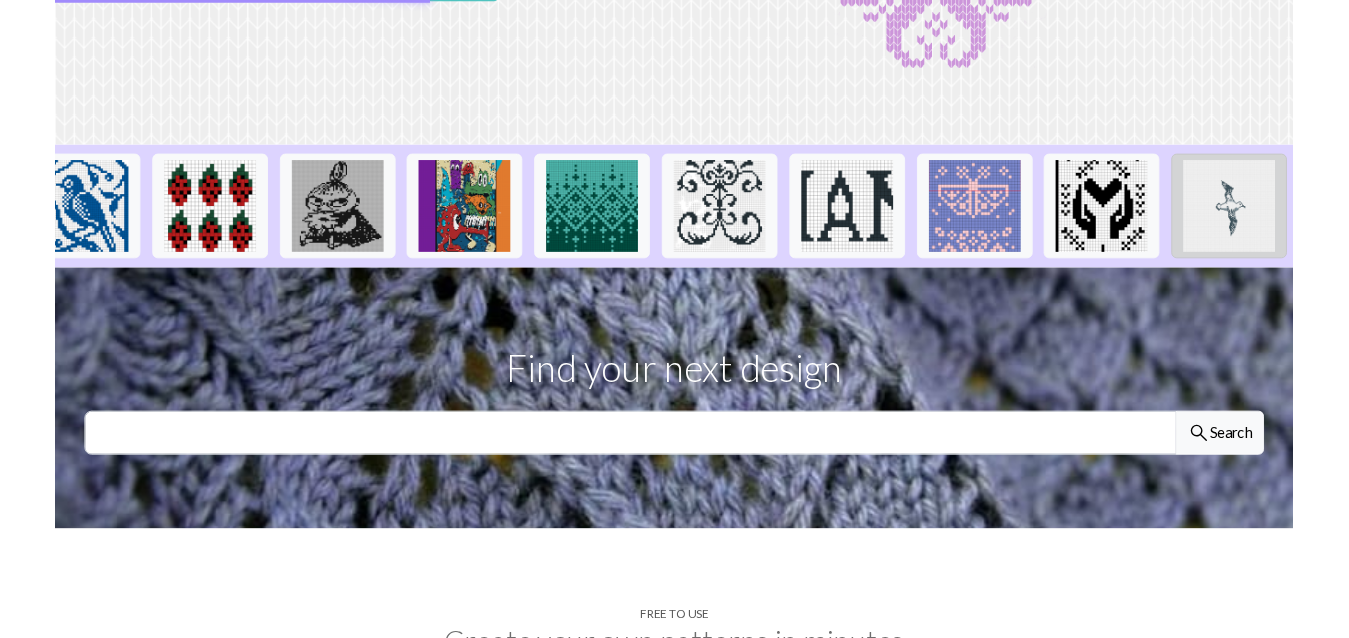 scroll, scrollTop: 0, scrollLeft: 0, axis: both 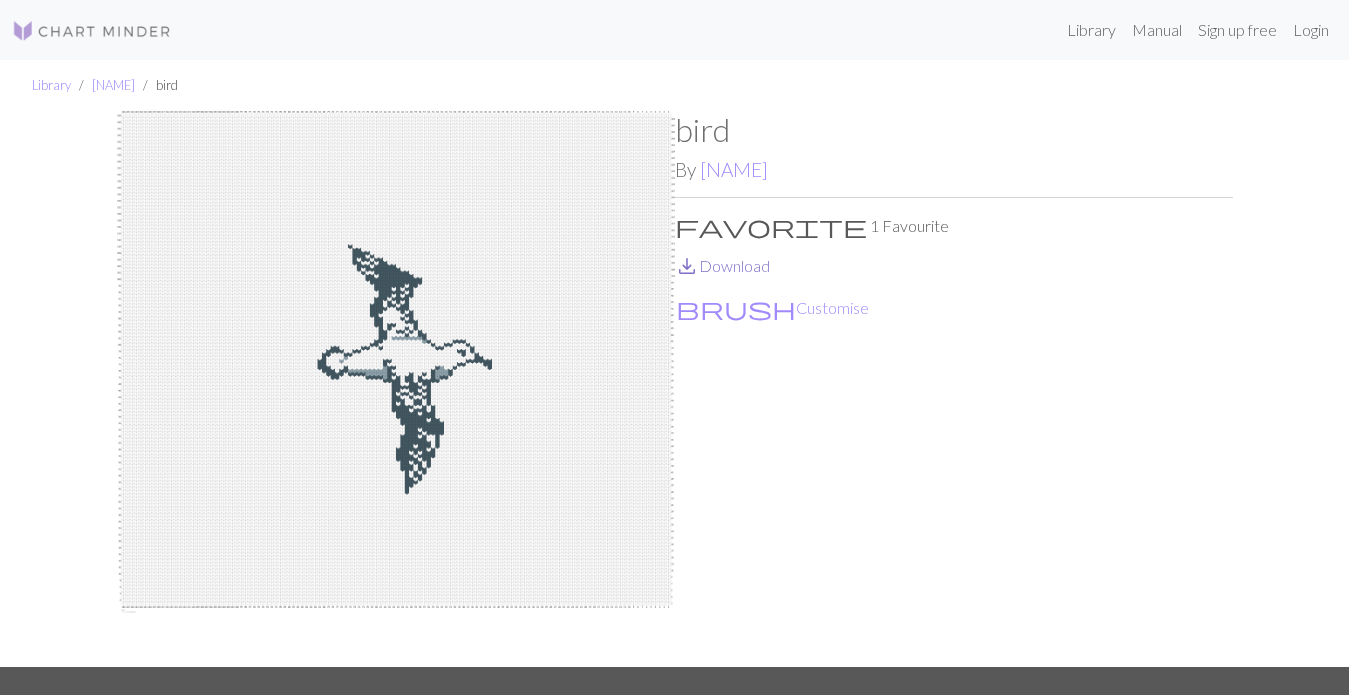 click on "save_alt  Download" at bounding box center (722, 265) 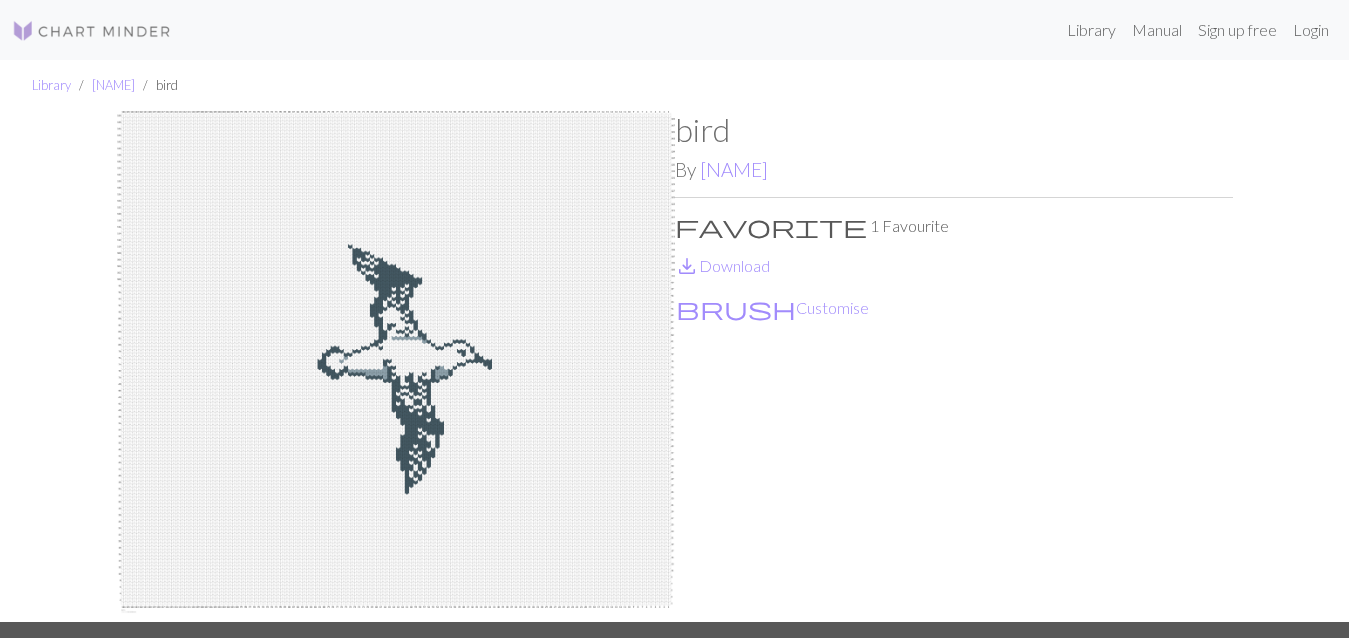 click at bounding box center (92, 31) 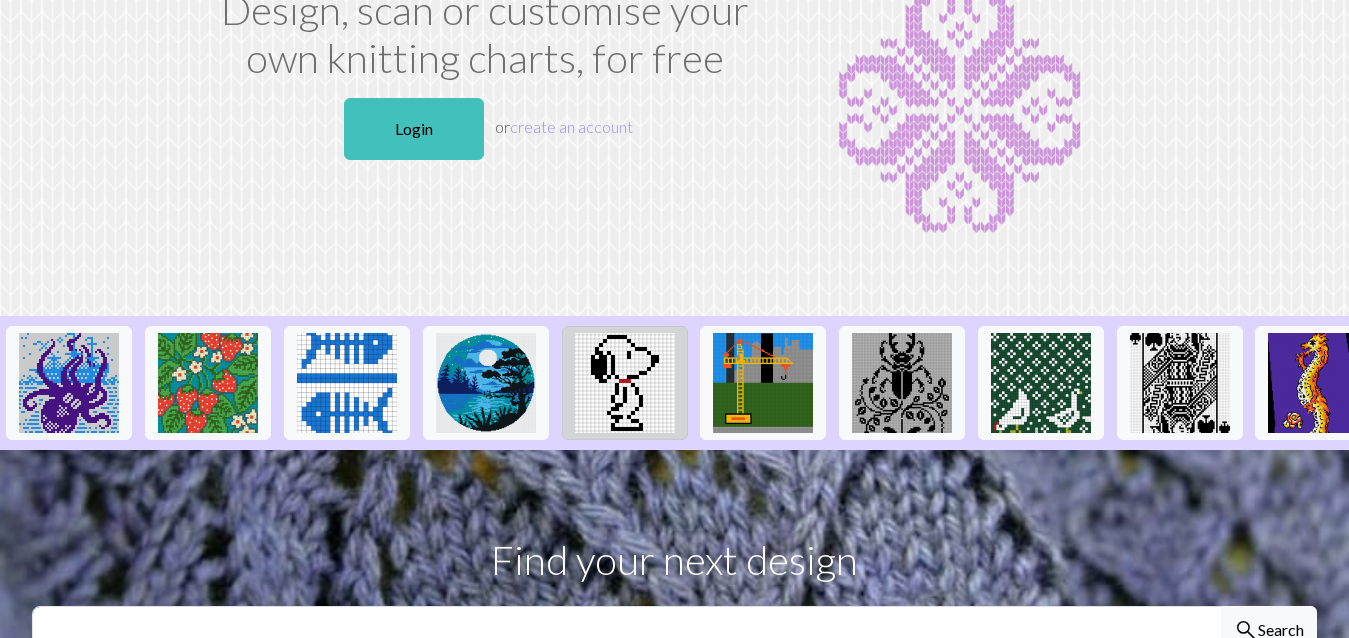 scroll, scrollTop: 0, scrollLeft: 0, axis: both 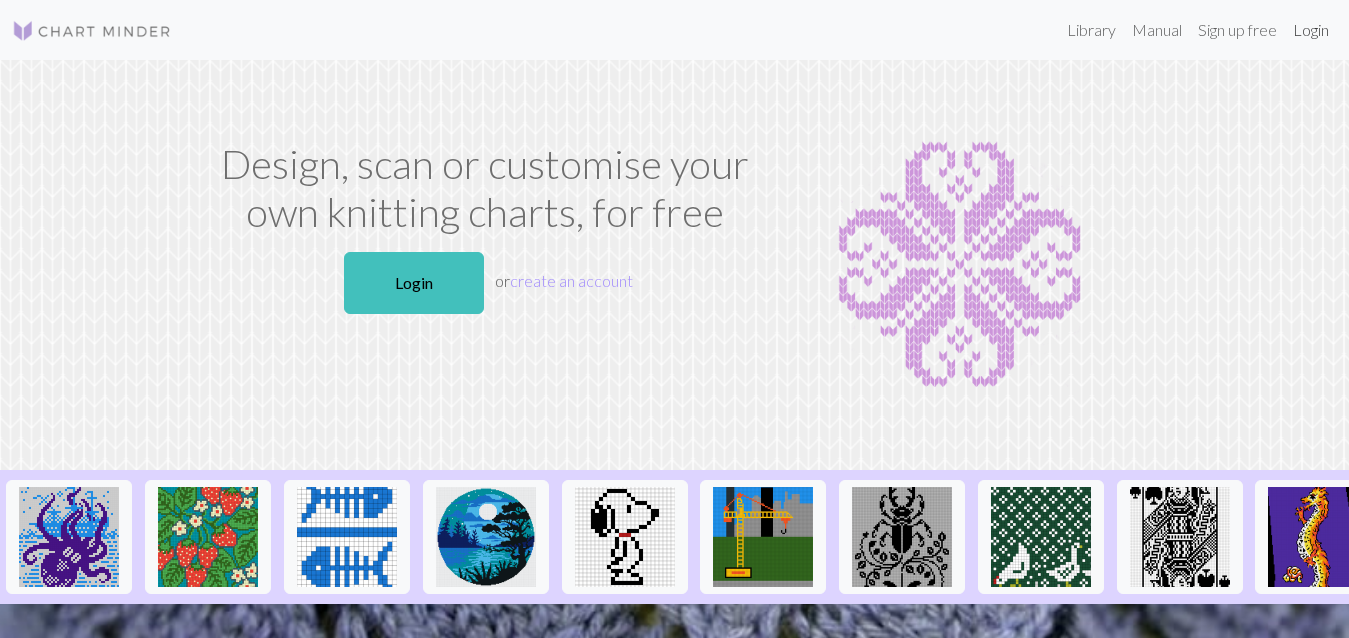 click on "Login" at bounding box center [1311, 30] 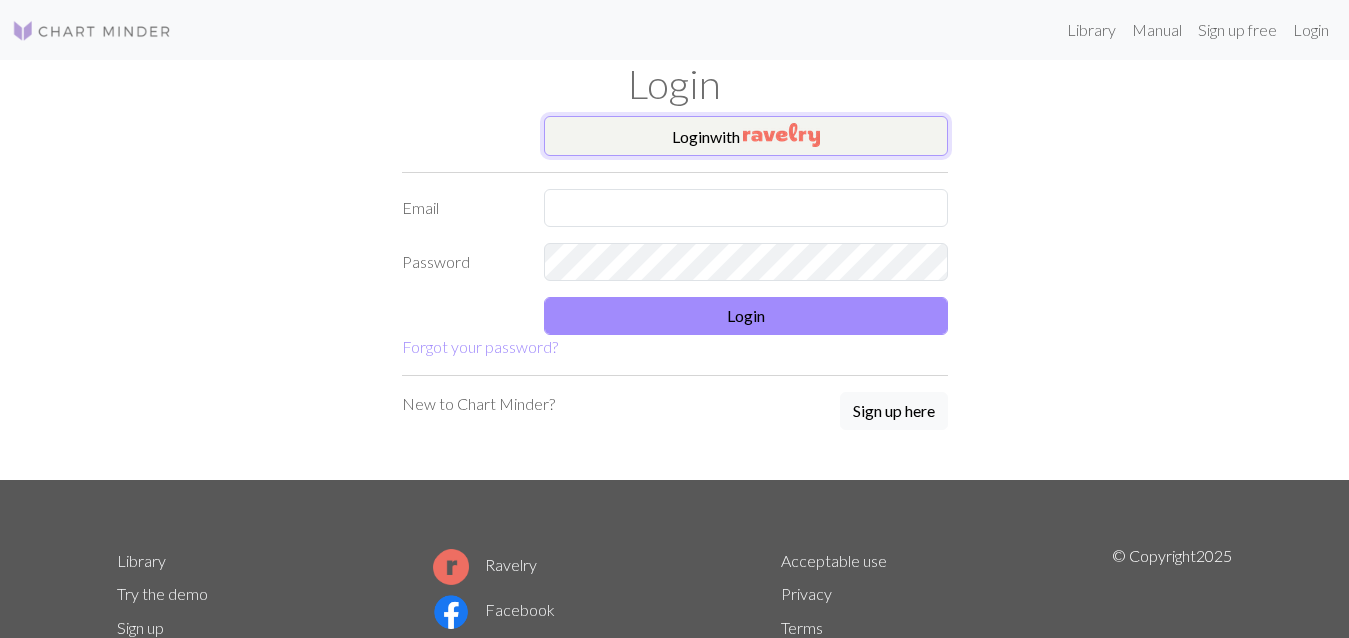 click on "Login  with" at bounding box center [746, 136] 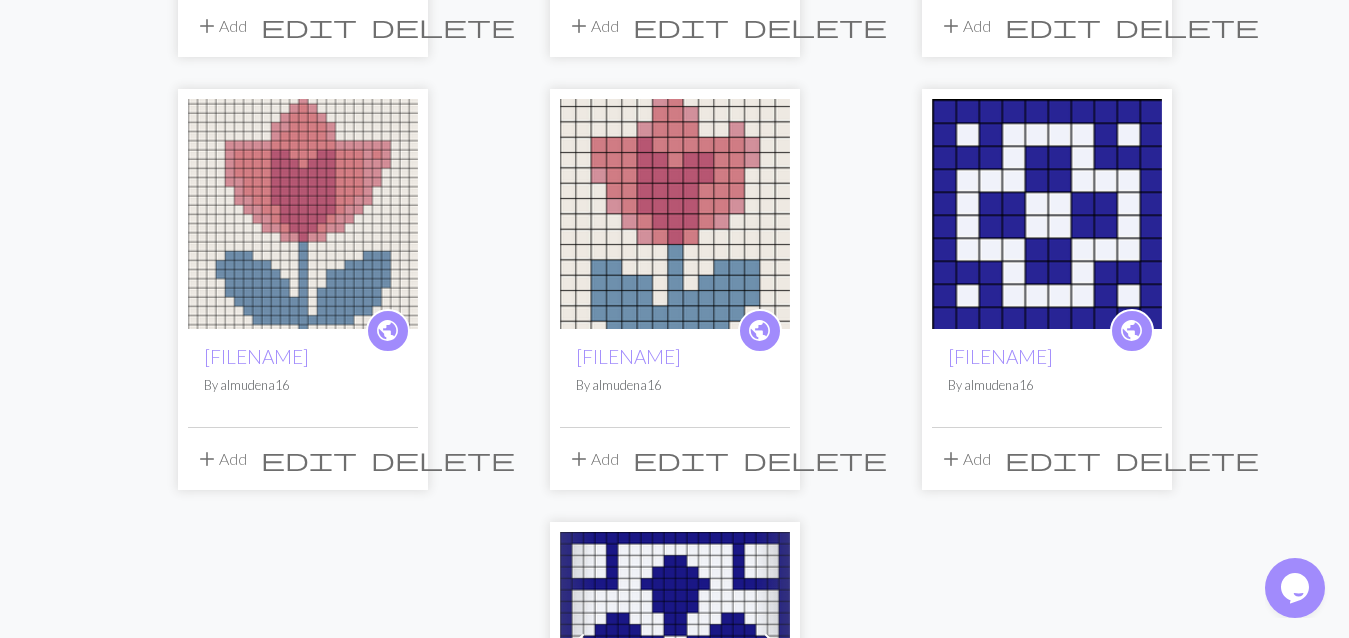 scroll, scrollTop: 1900, scrollLeft: 0, axis: vertical 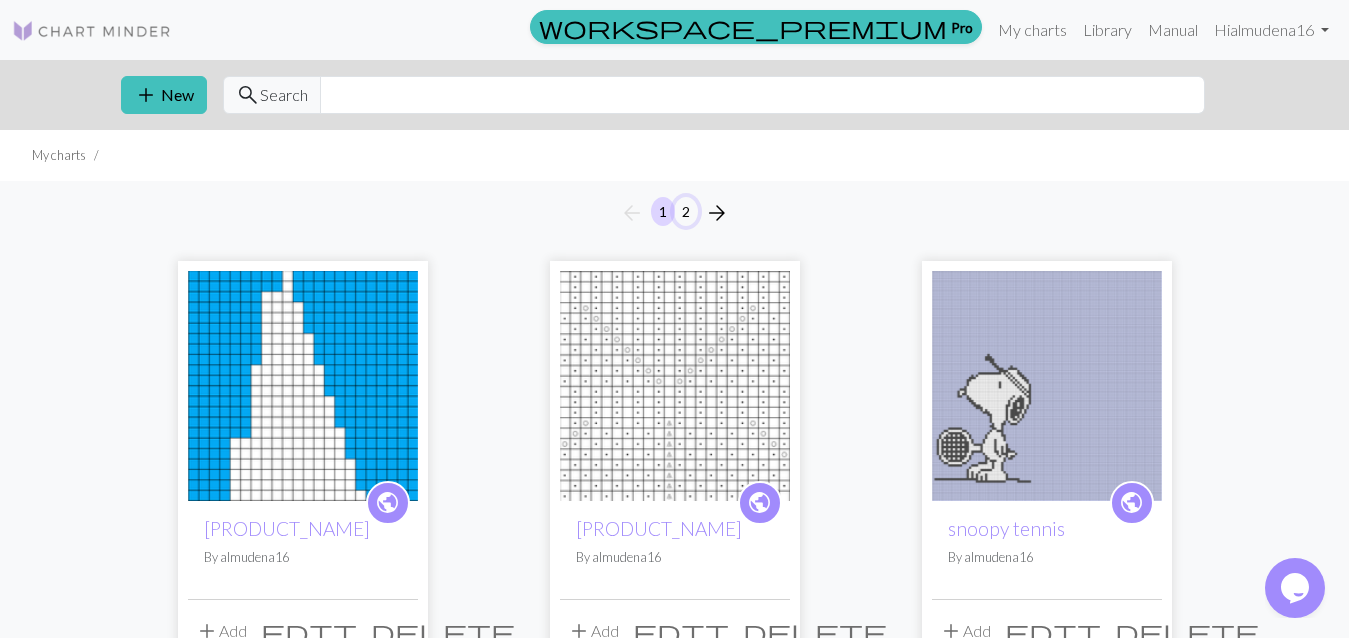 click on "2" at bounding box center [686, 211] 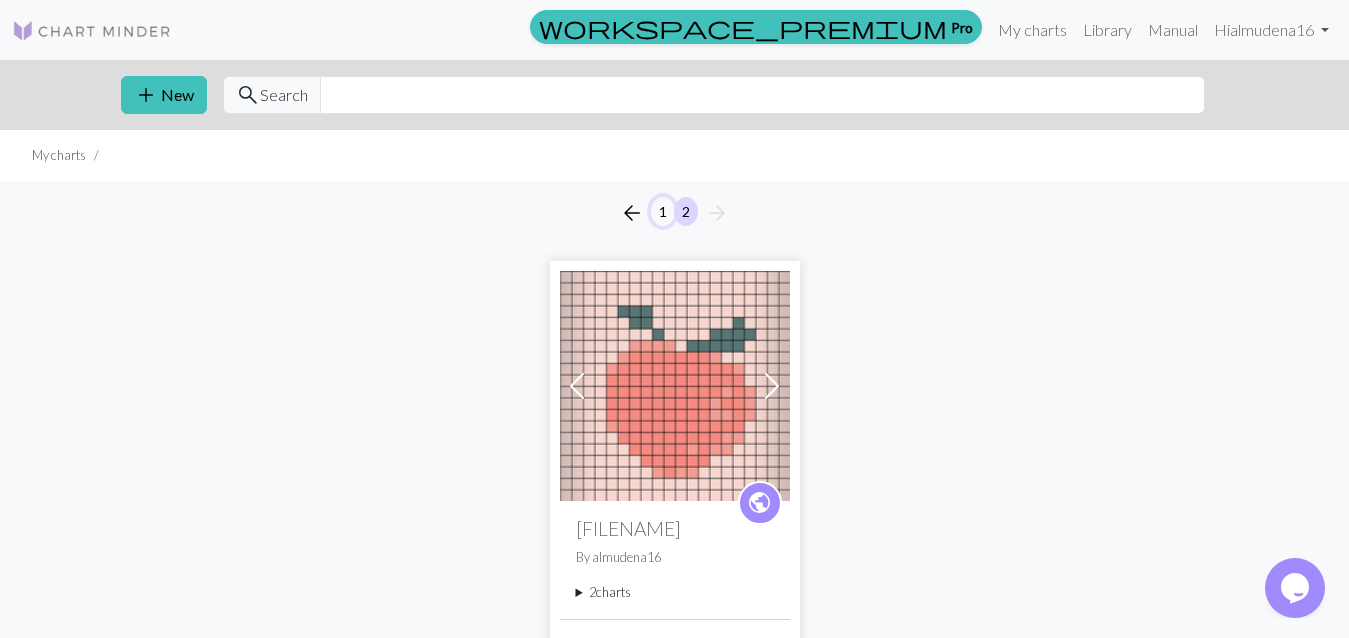 click on "1" at bounding box center (663, 211) 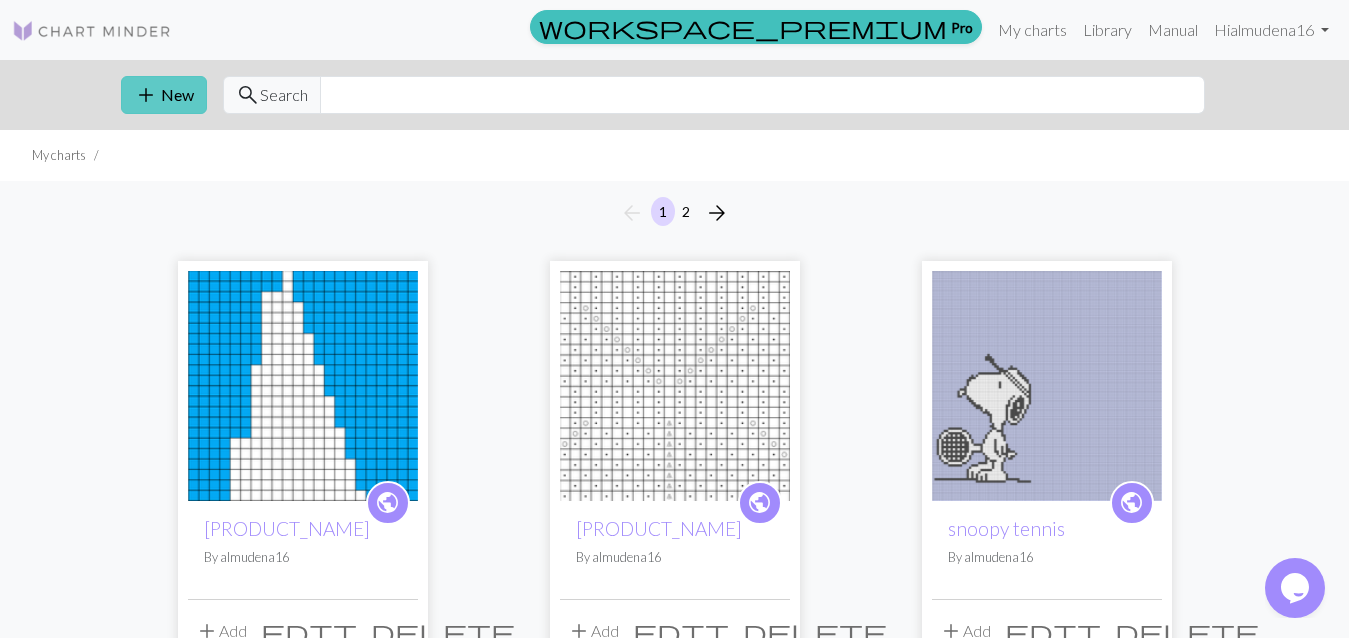 click on "add   New" at bounding box center (164, 95) 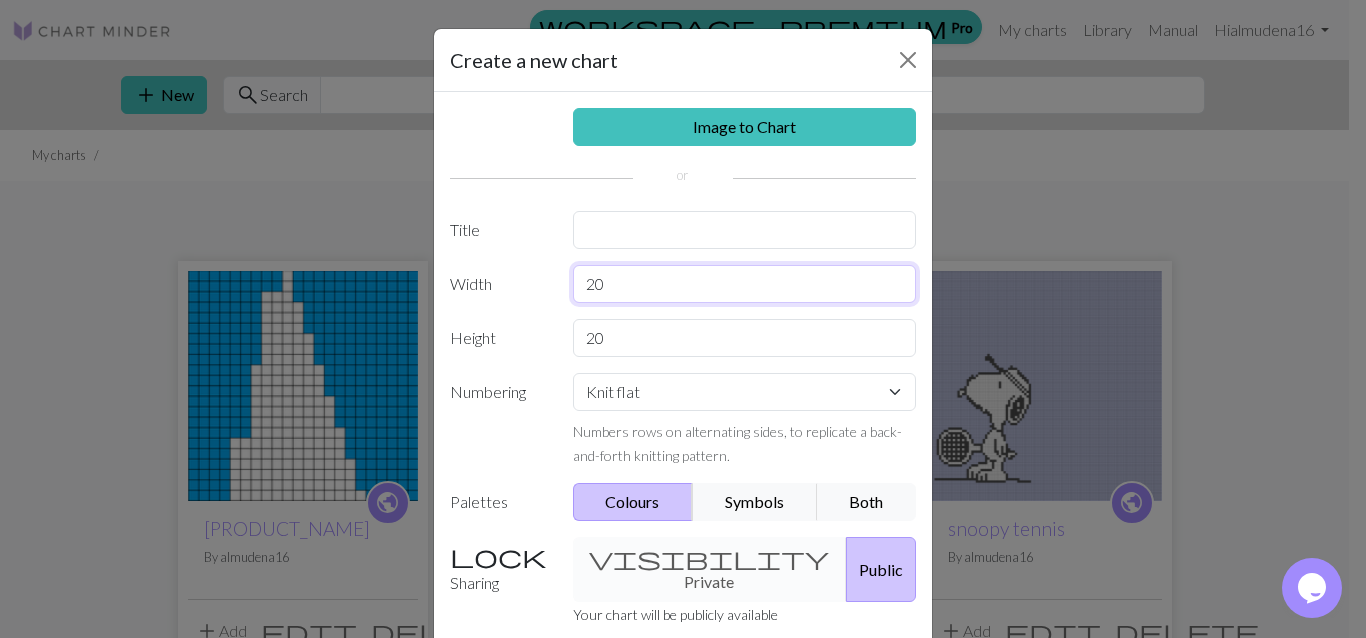 click on "20" at bounding box center (745, 284) 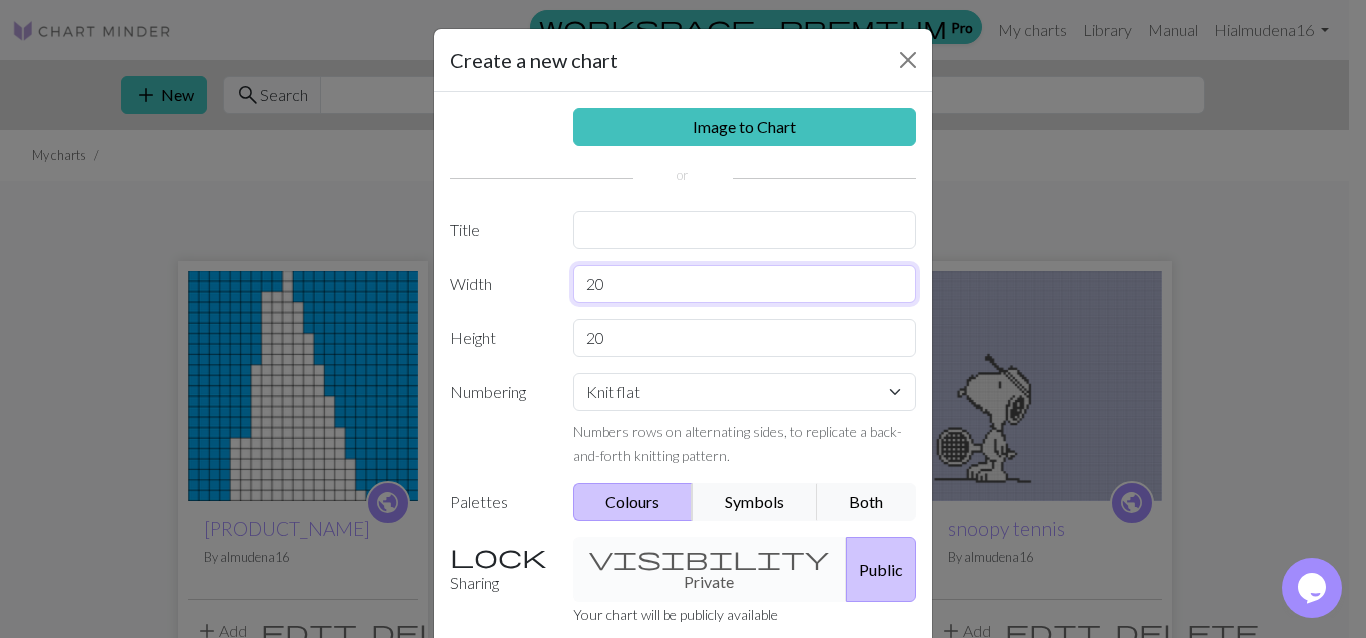 type on "2" 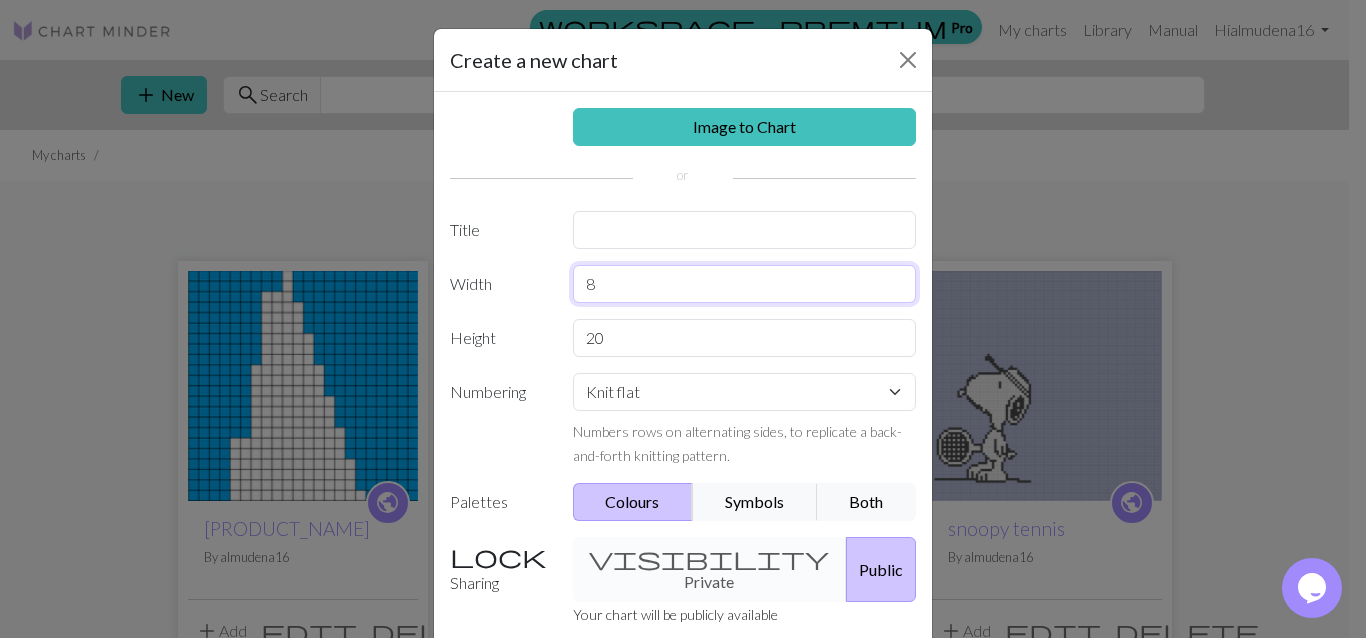 type on "8" 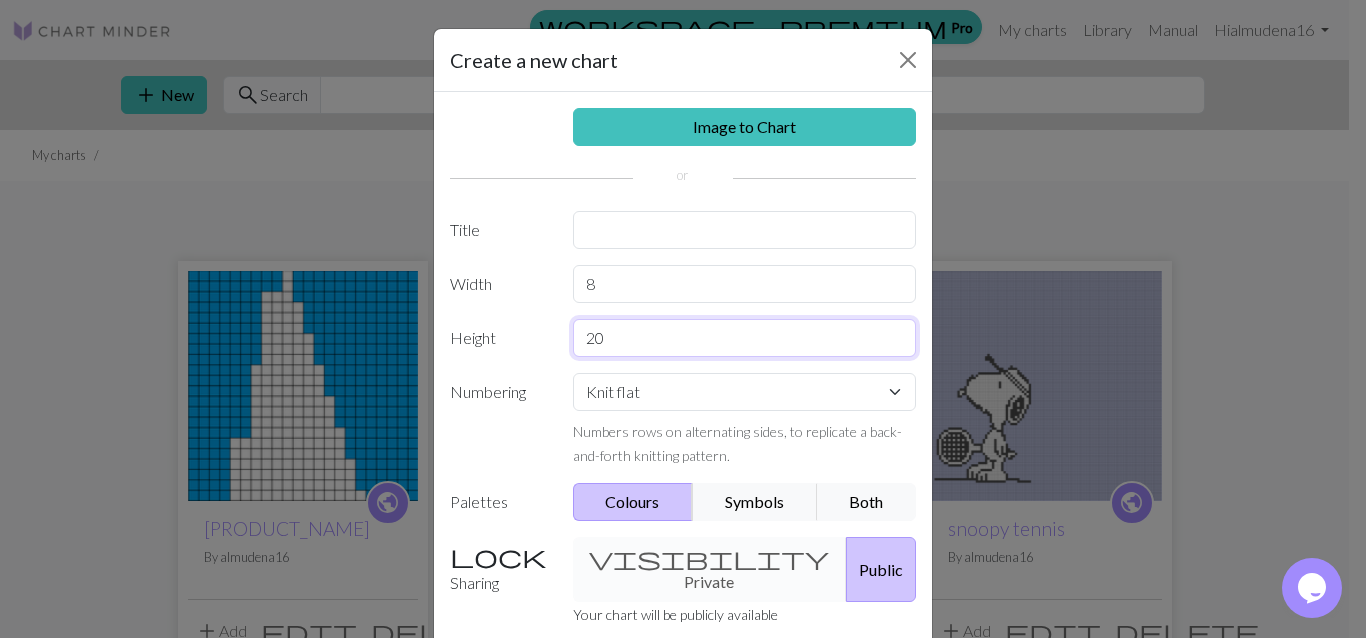 drag, startPoint x: 607, startPoint y: 344, endPoint x: 546, endPoint y: 344, distance: 61 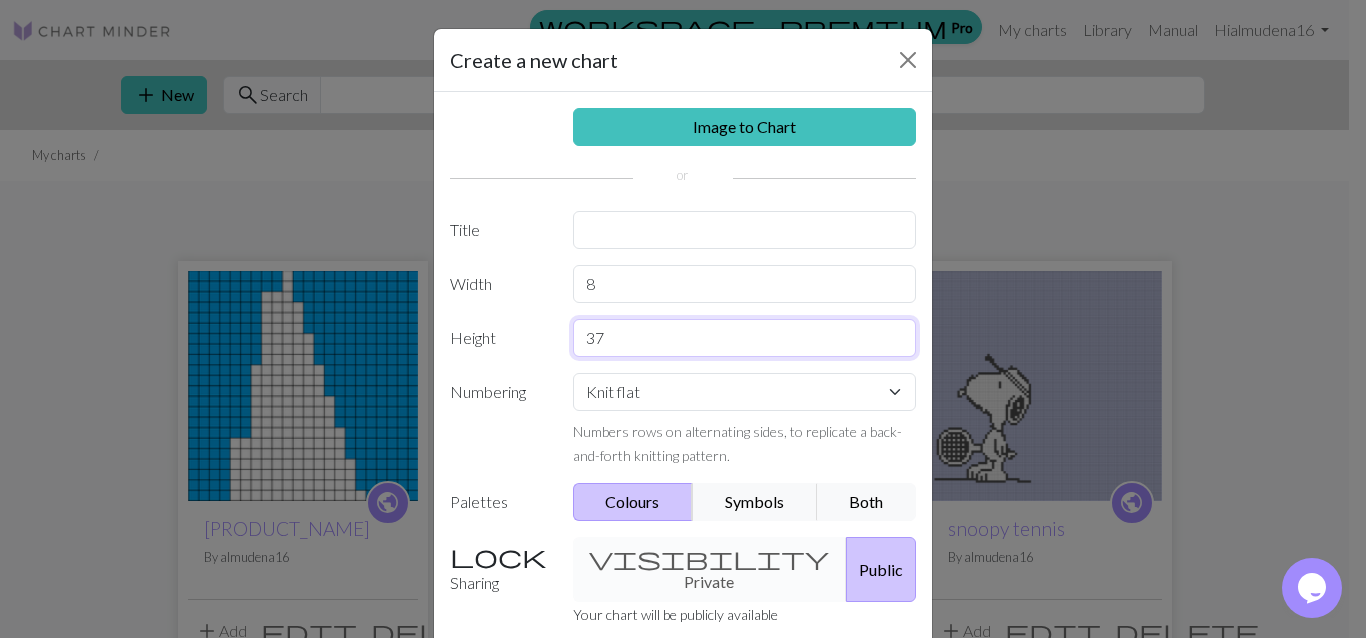 type on "37" 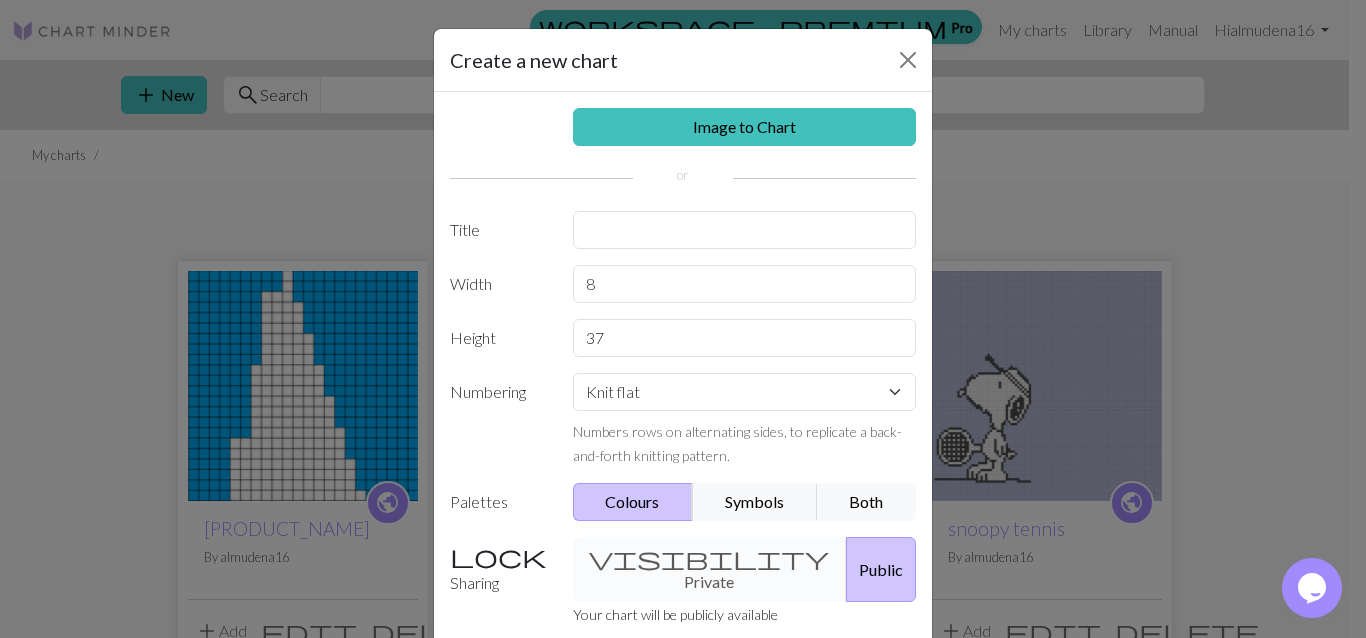 click on "visibility  Private Public" at bounding box center [745, 569] 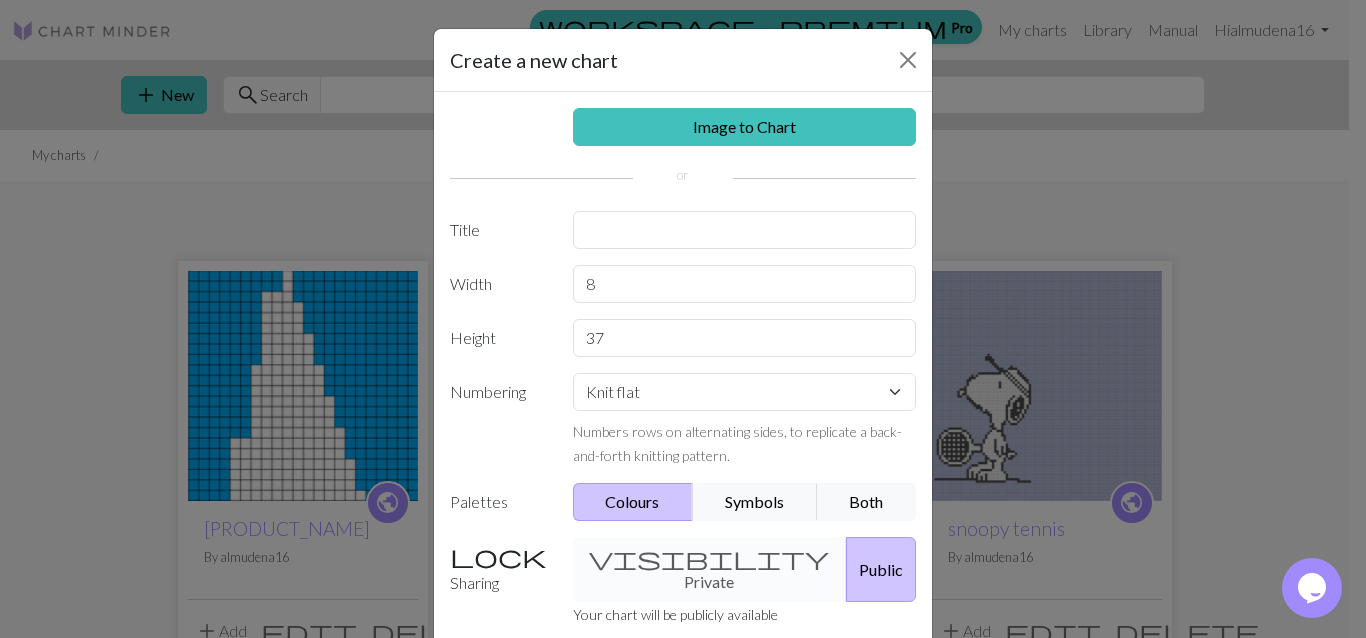 click on "visibility  Private Public" at bounding box center [745, 569] 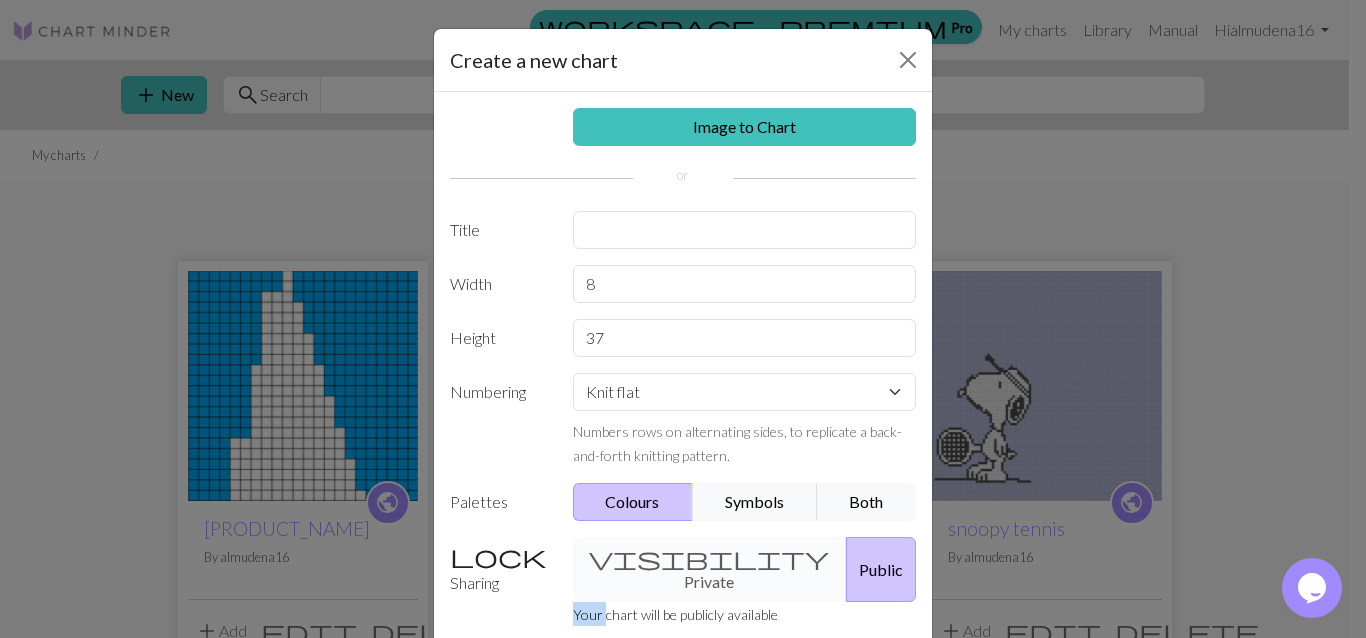 click on "visibility  Private Public" at bounding box center (745, 569) 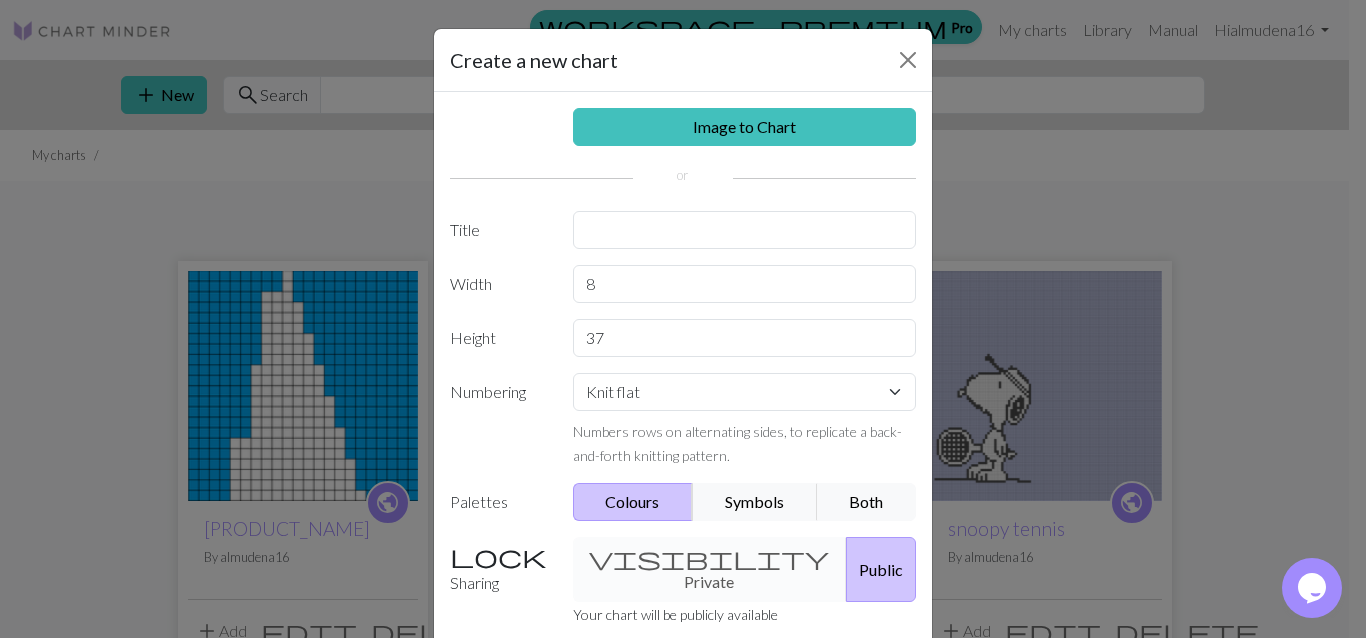 click on "visibility  Private Public" at bounding box center (745, 569) 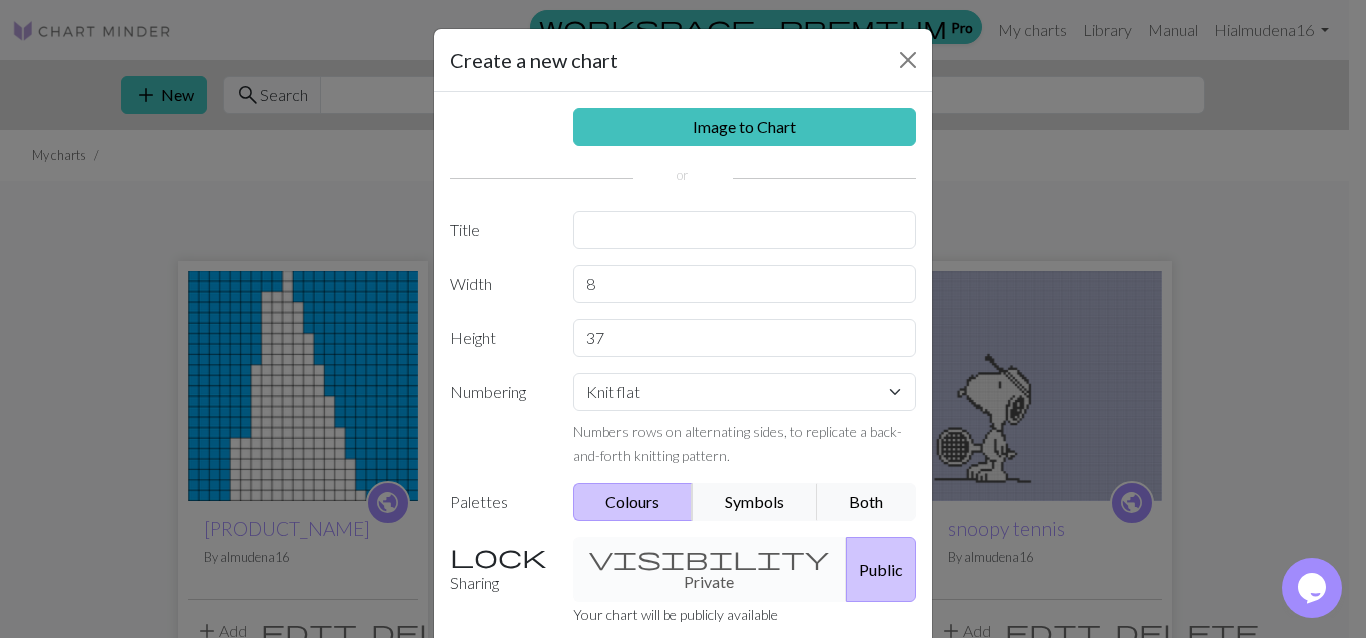 click on "Public" at bounding box center (881, 569) 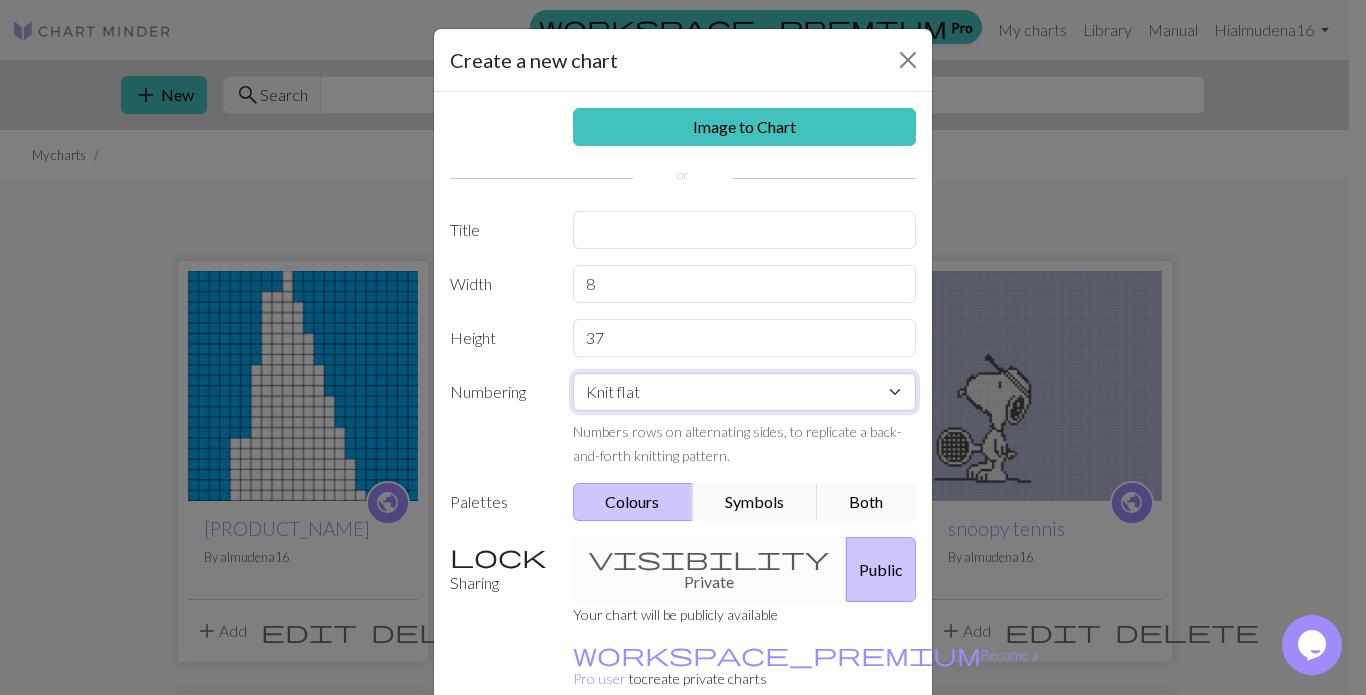click on "Knit flat Knit in the round Lace knitting Cross stitch" at bounding box center (745, 392) 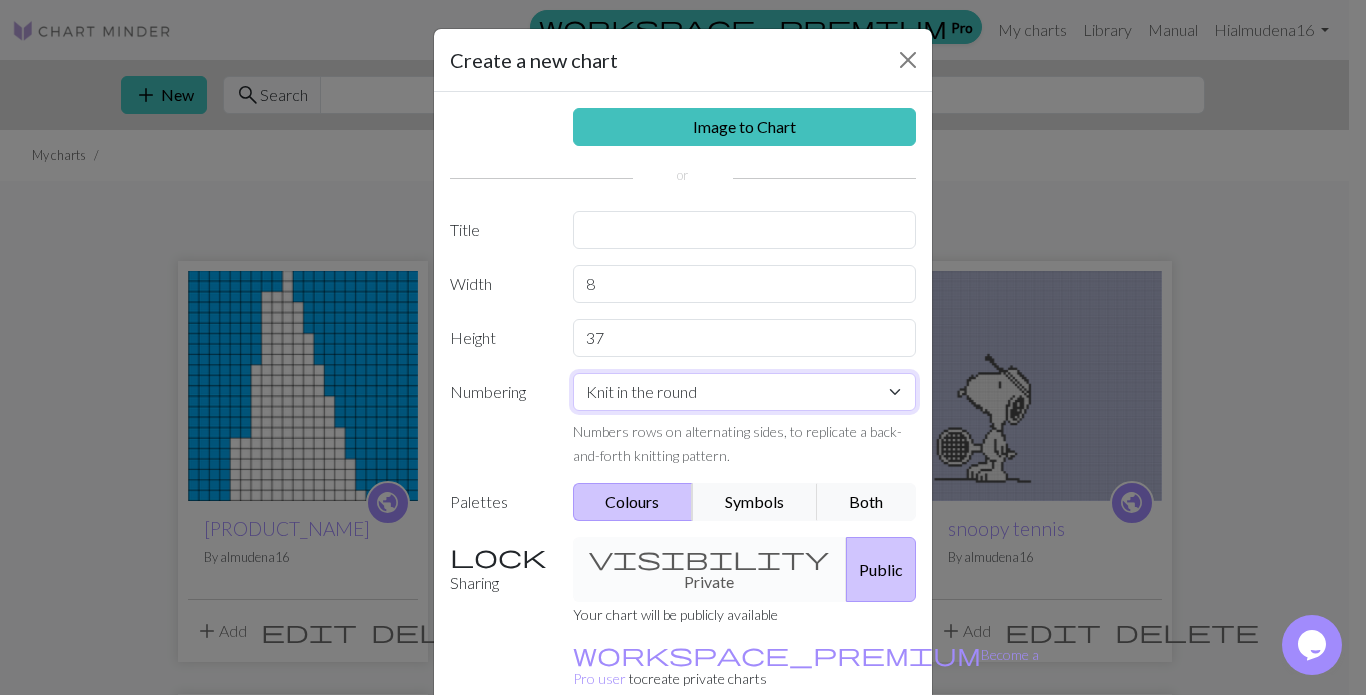 click on "Knit flat Knit in the round Lace knitting Cross stitch" at bounding box center (745, 392) 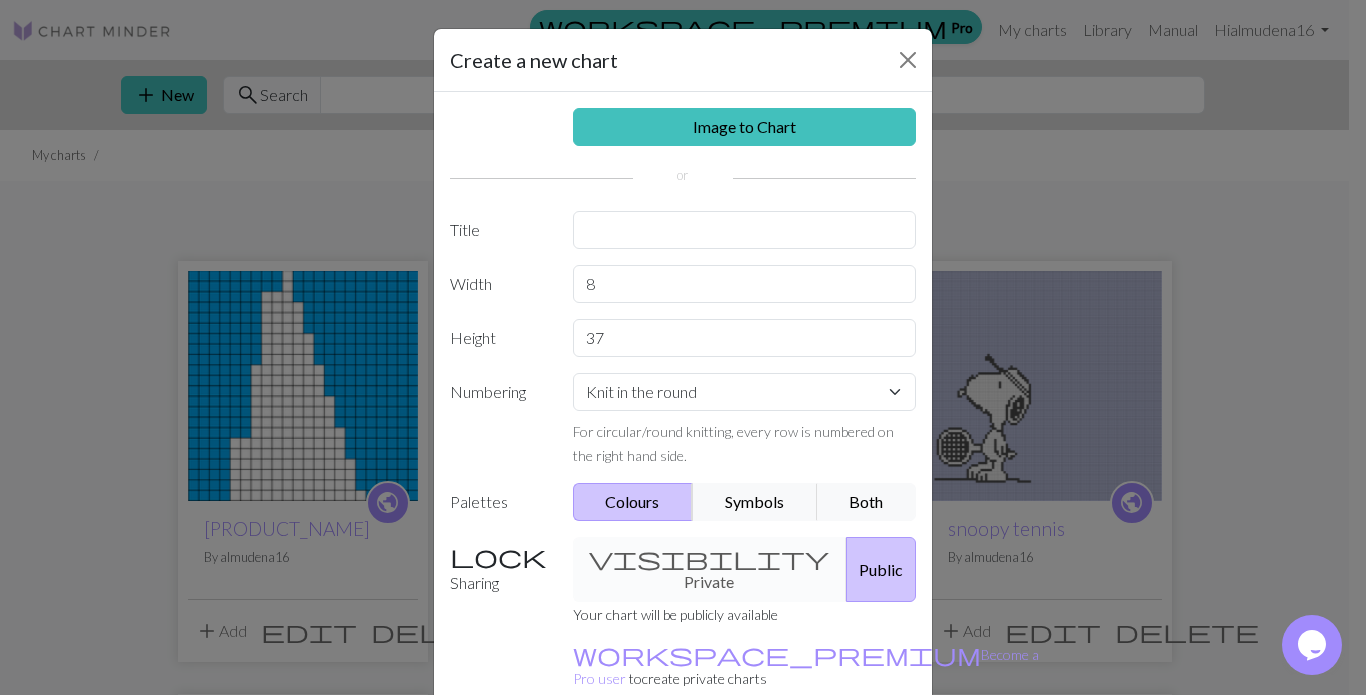 click on "visibility  Private Public" at bounding box center (745, 569) 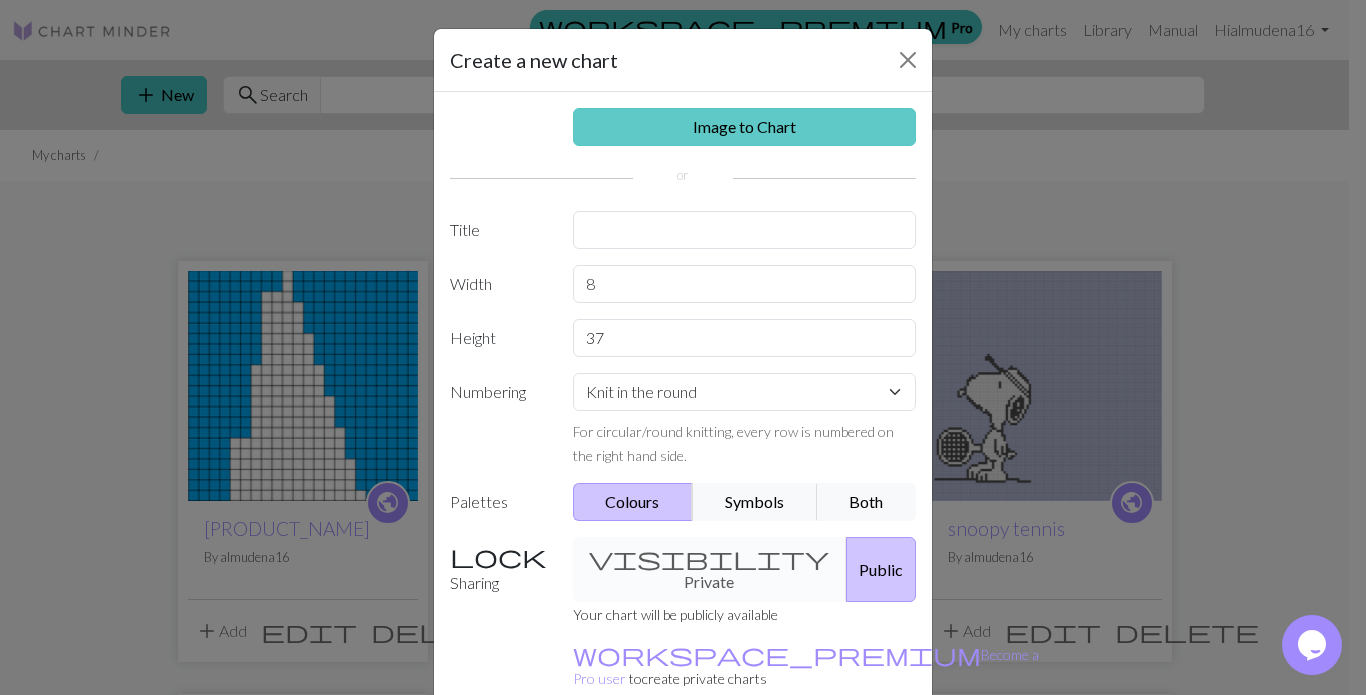 click on "Image to Chart" at bounding box center [745, 127] 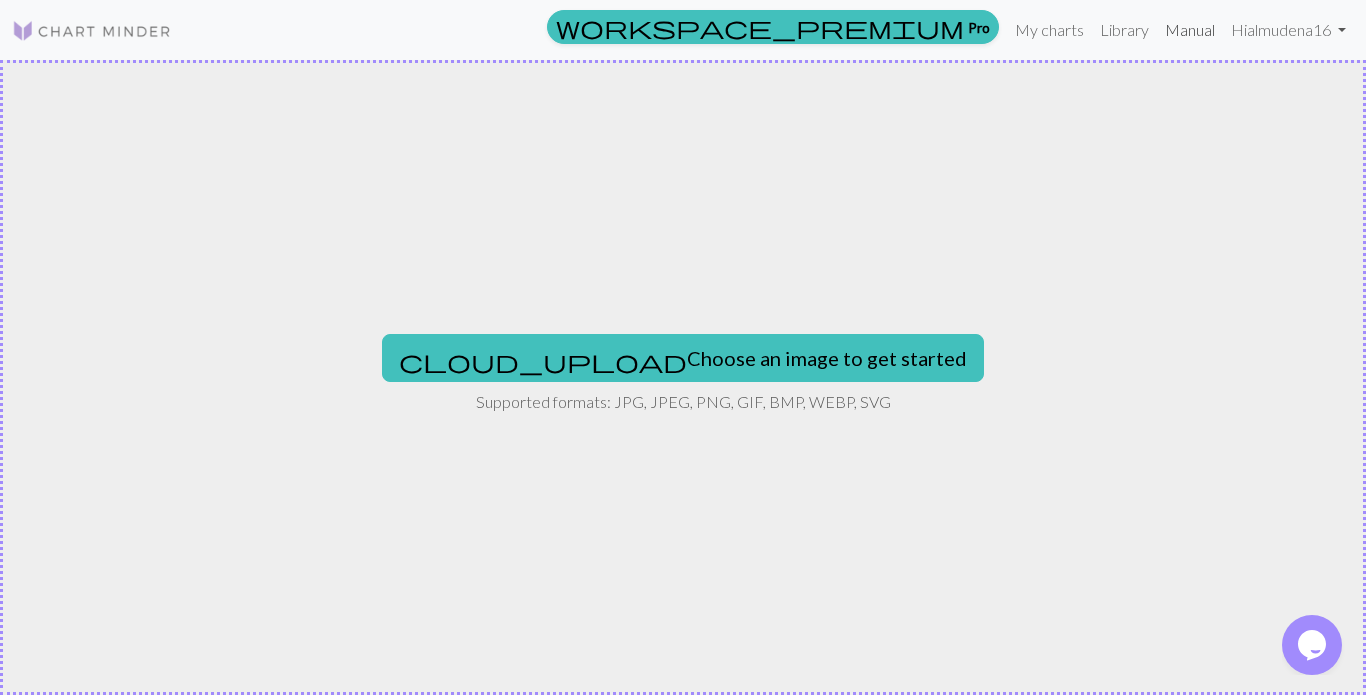 click on "Manual" at bounding box center (1190, 30) 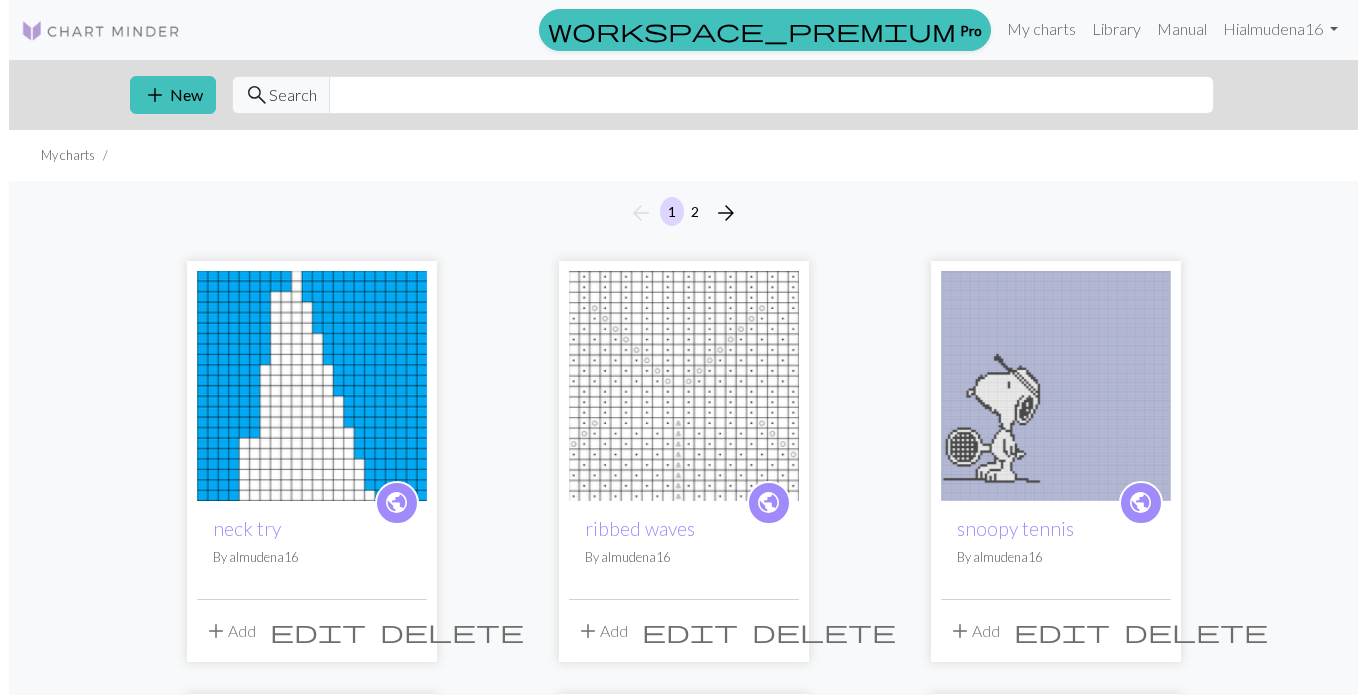 scroll, scrollTop: 0, scrollLeft: 0, axis: both 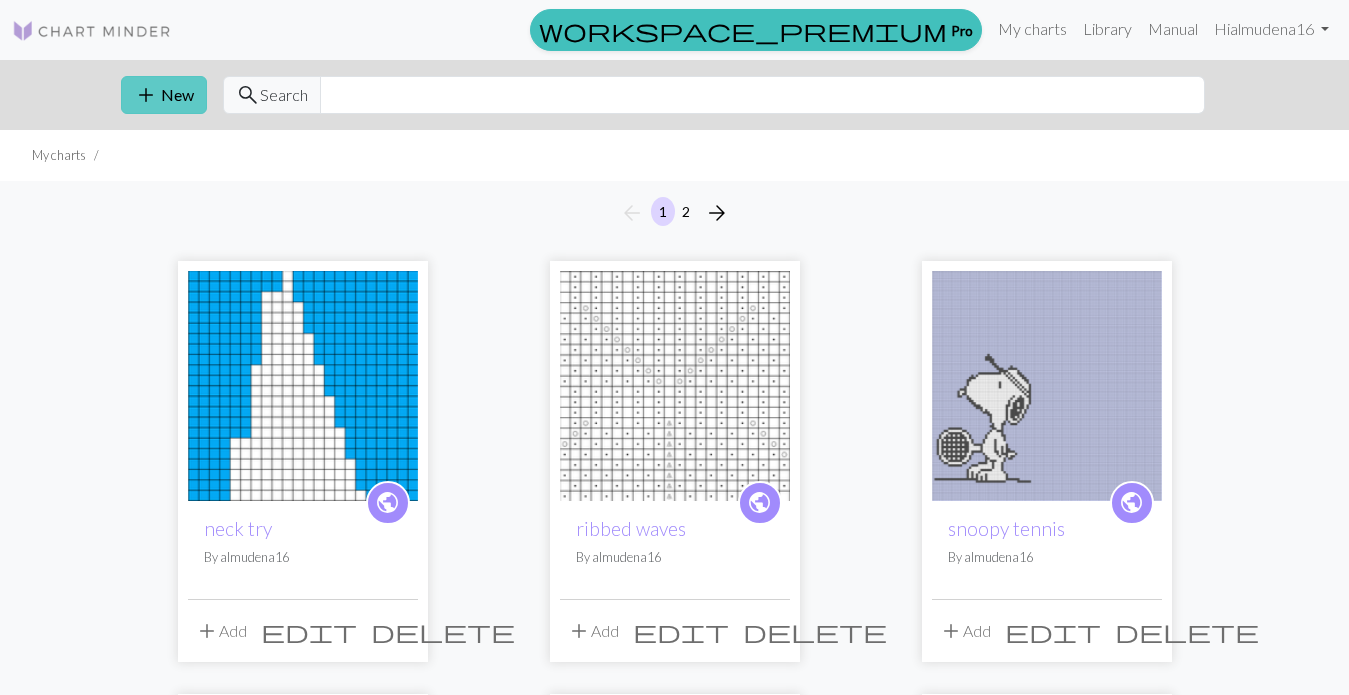 click on "add   New" at bounding box center (164, 95) 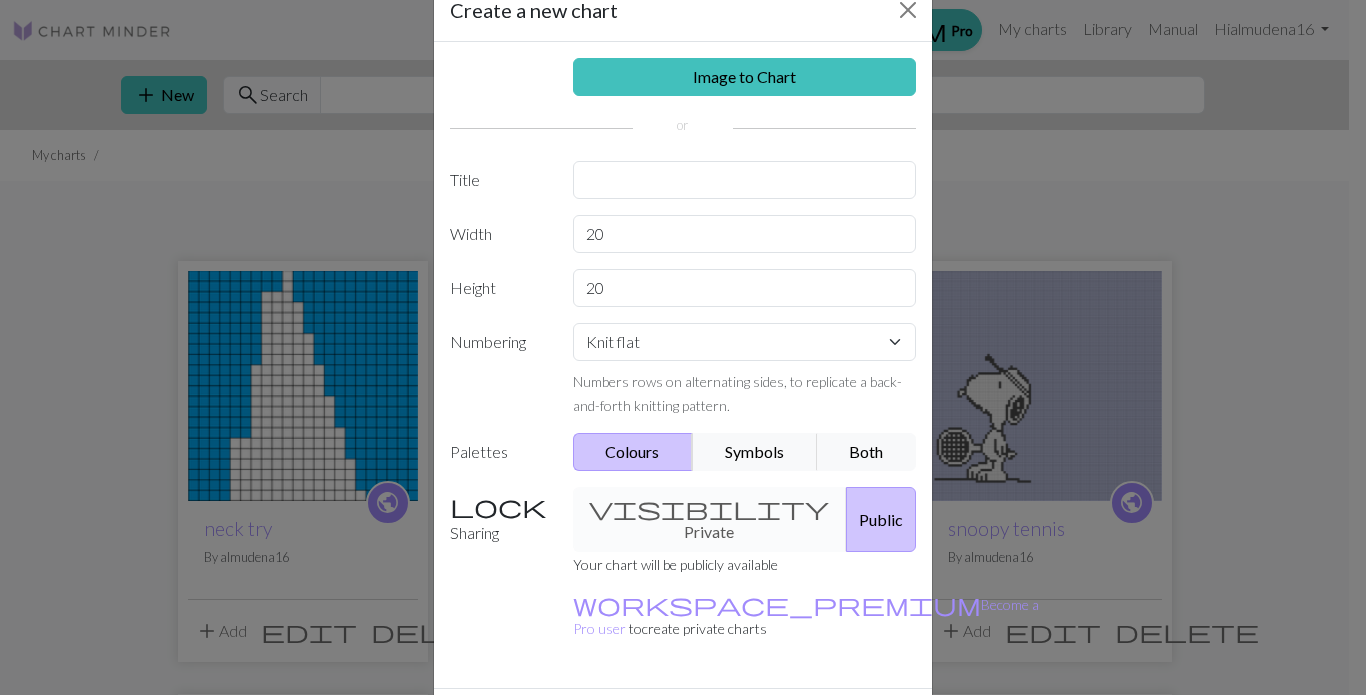 scroll, scrollTop: 0, scrollLeft: 0, axis: both 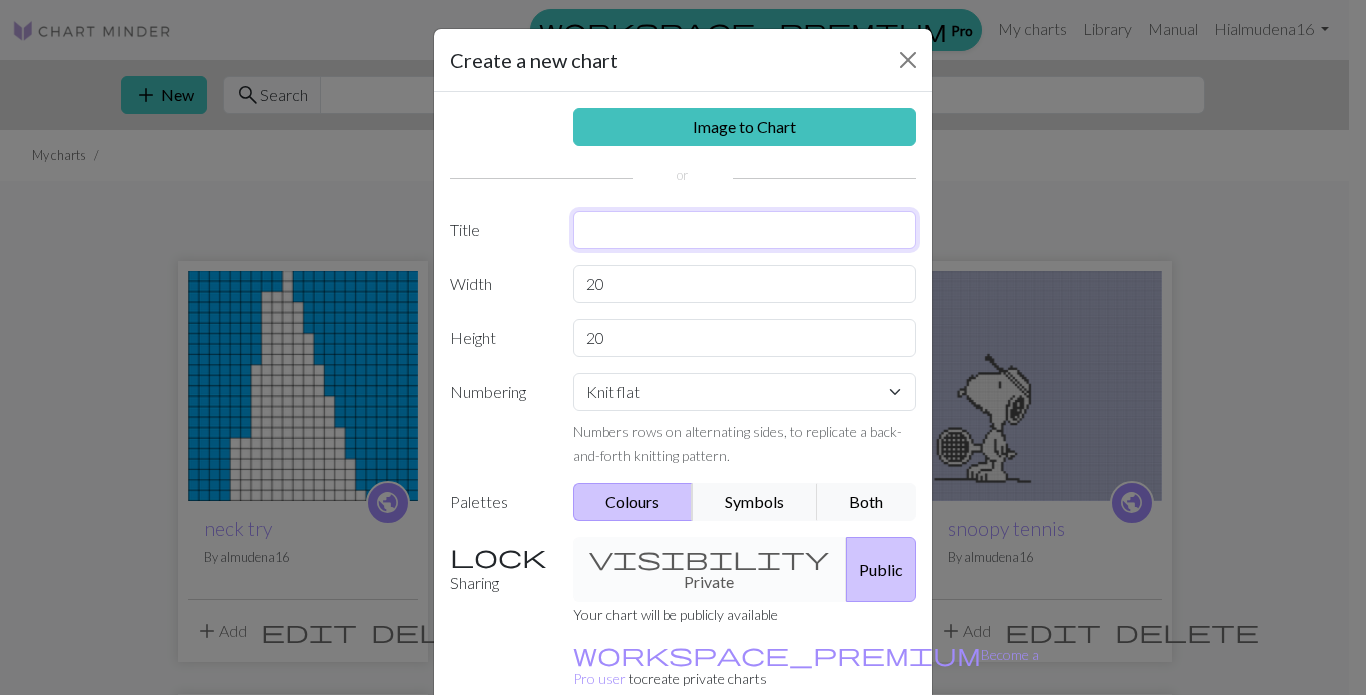 click at bounding box center [745, 230] 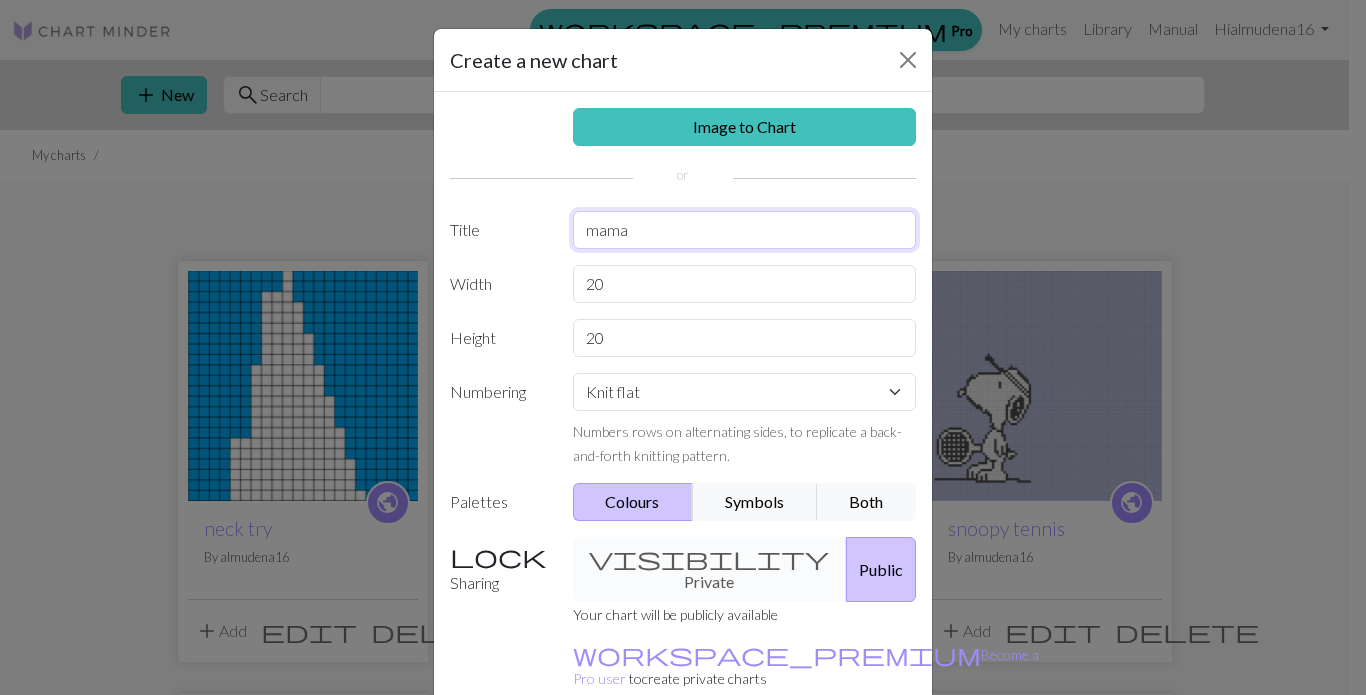 type on "mama" 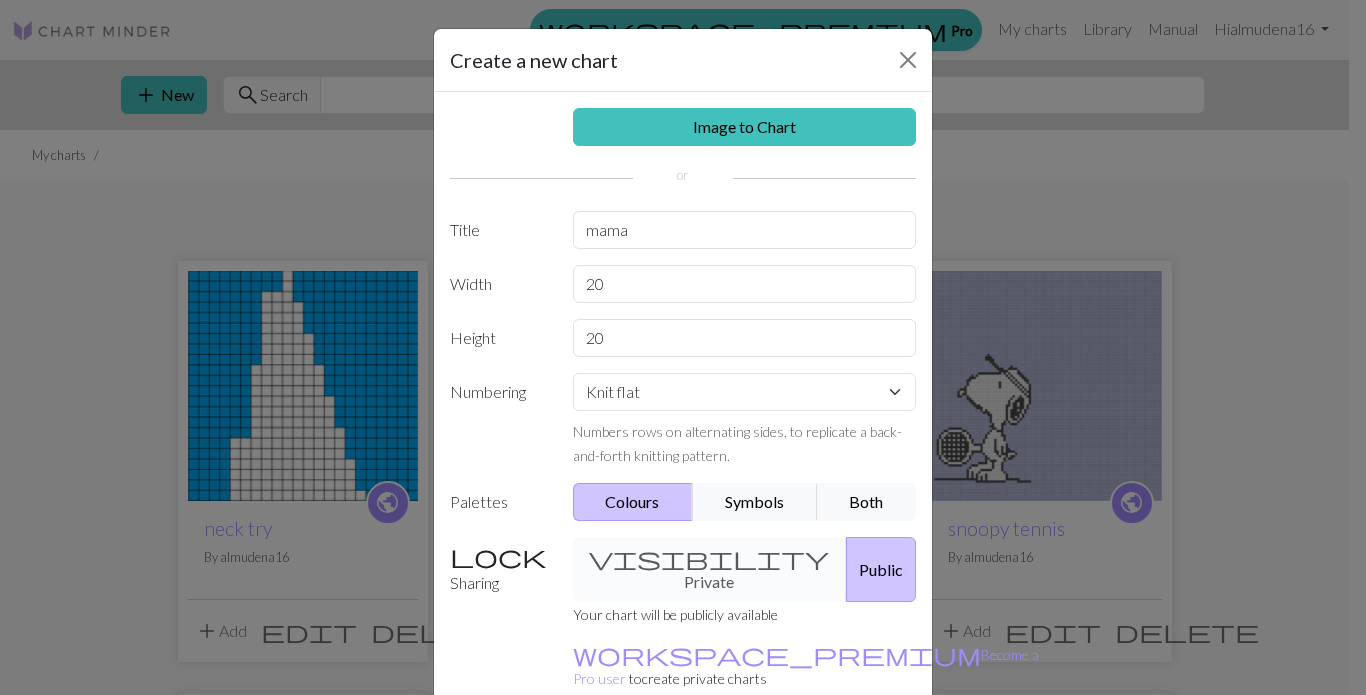 click on "visibility  Private Public" at bounding box center (745, 569) 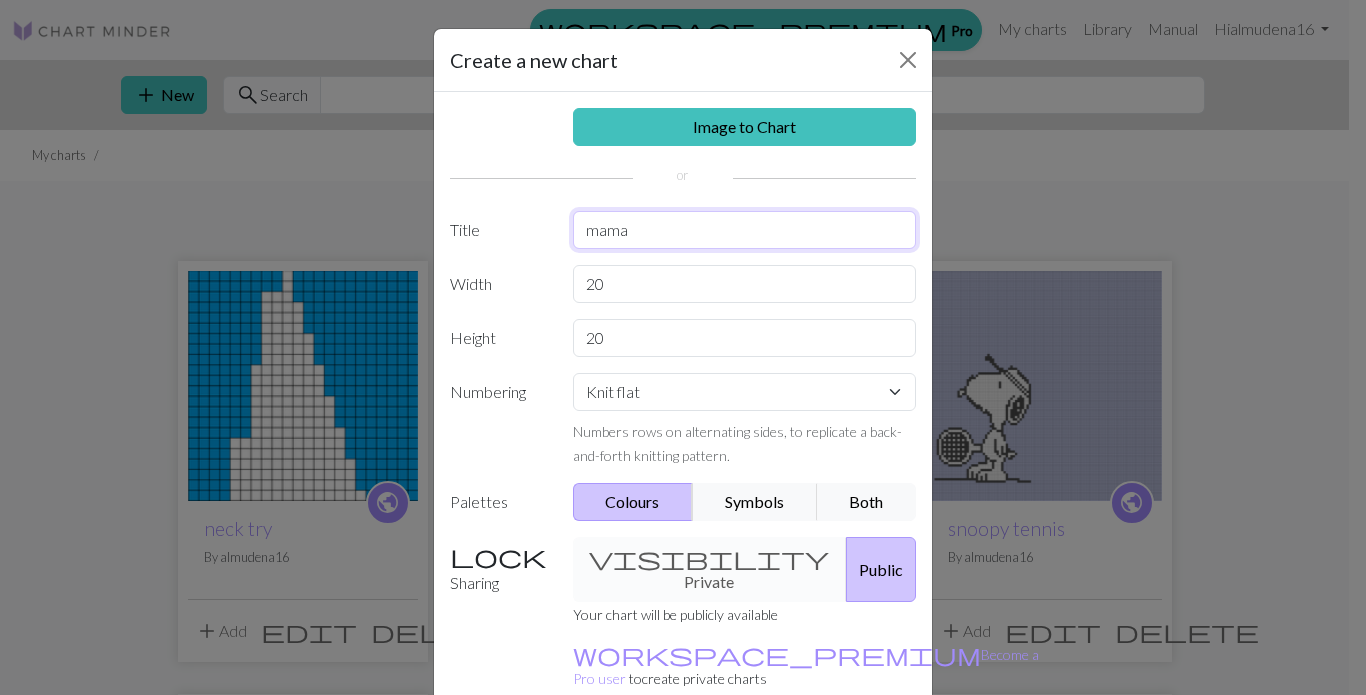click on "mama" at bounding box center (745, 230) 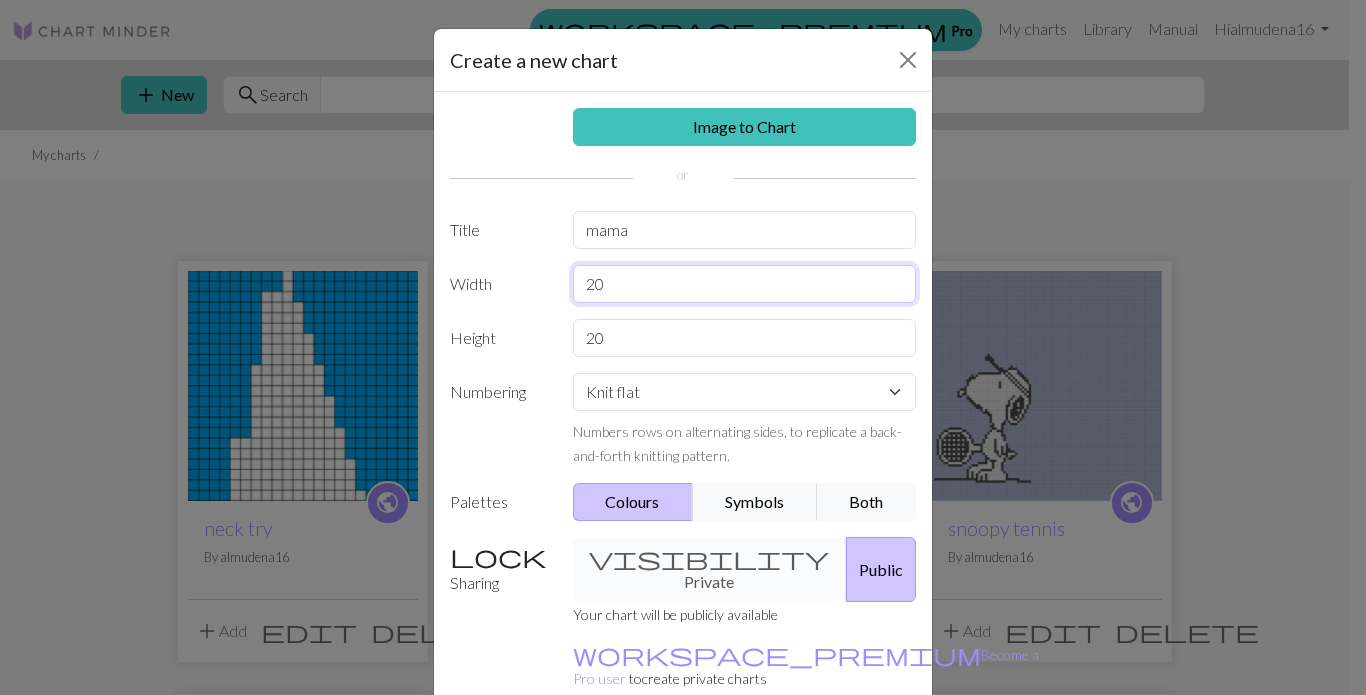 click on "20" at bounding box center (745, 284) 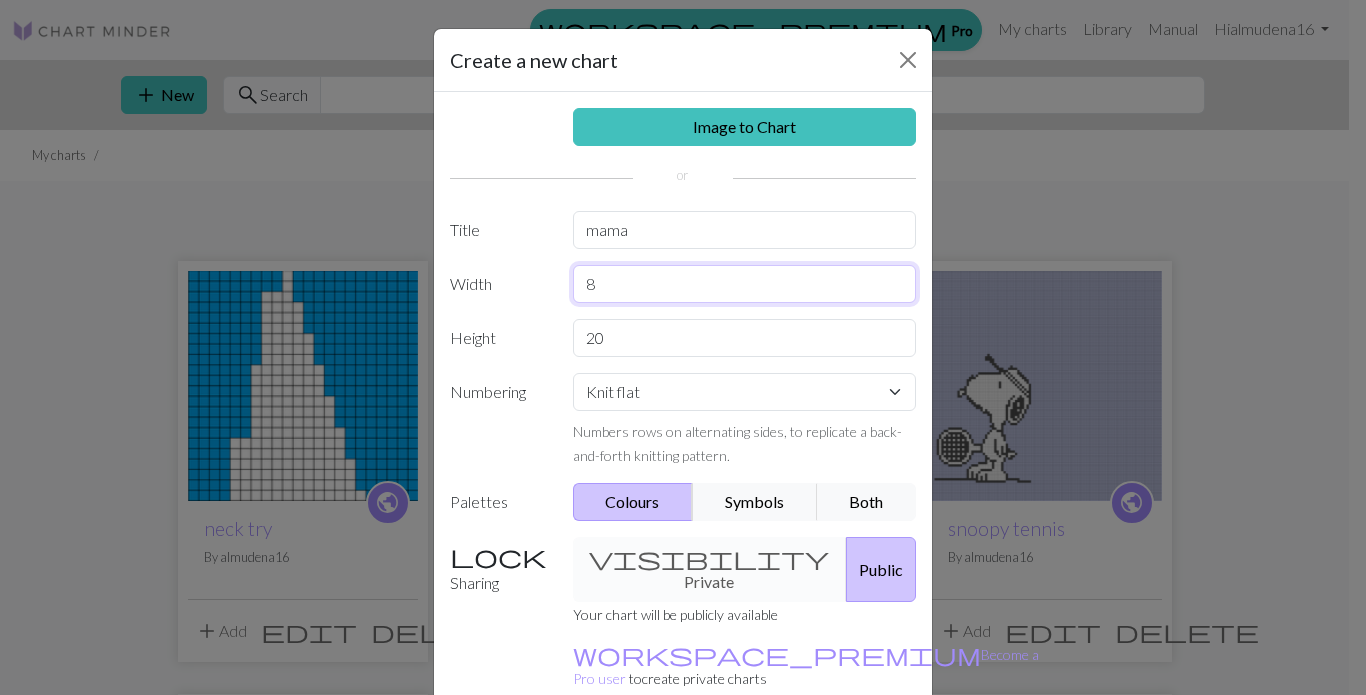 type on "8" 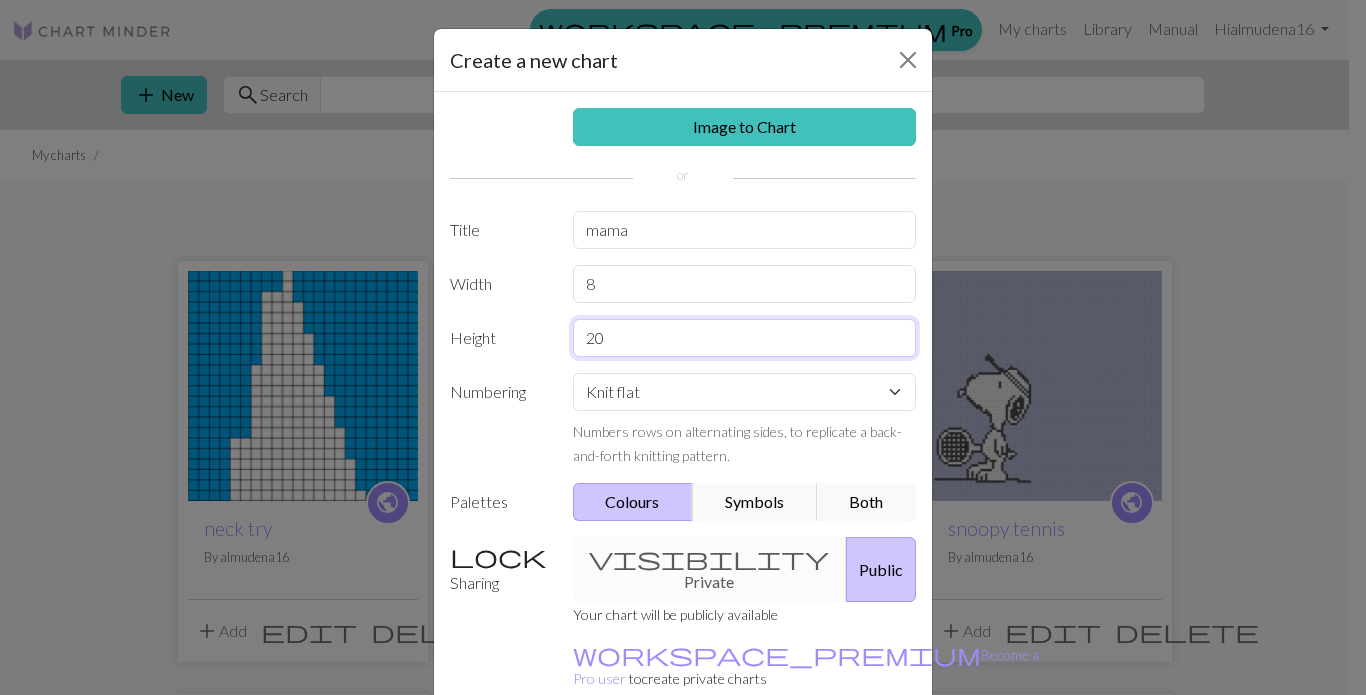 click on "20" at bounding box center [745, 338] 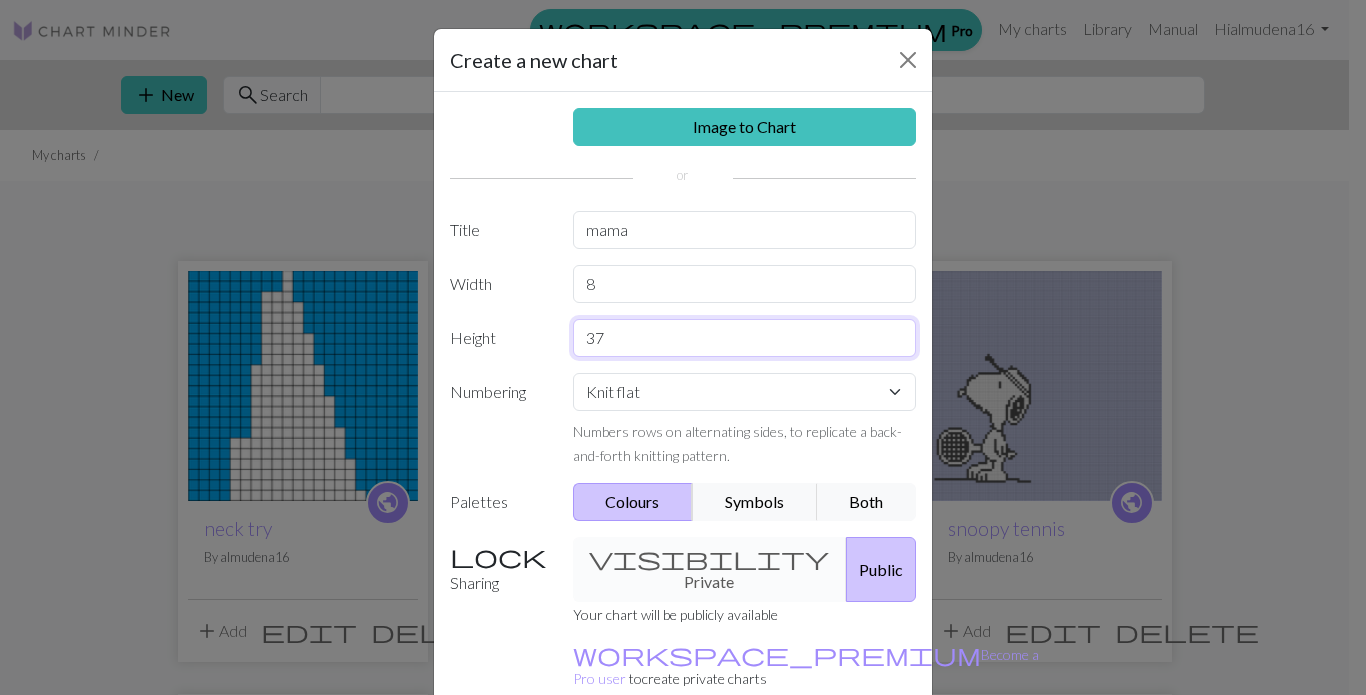 type on "37" 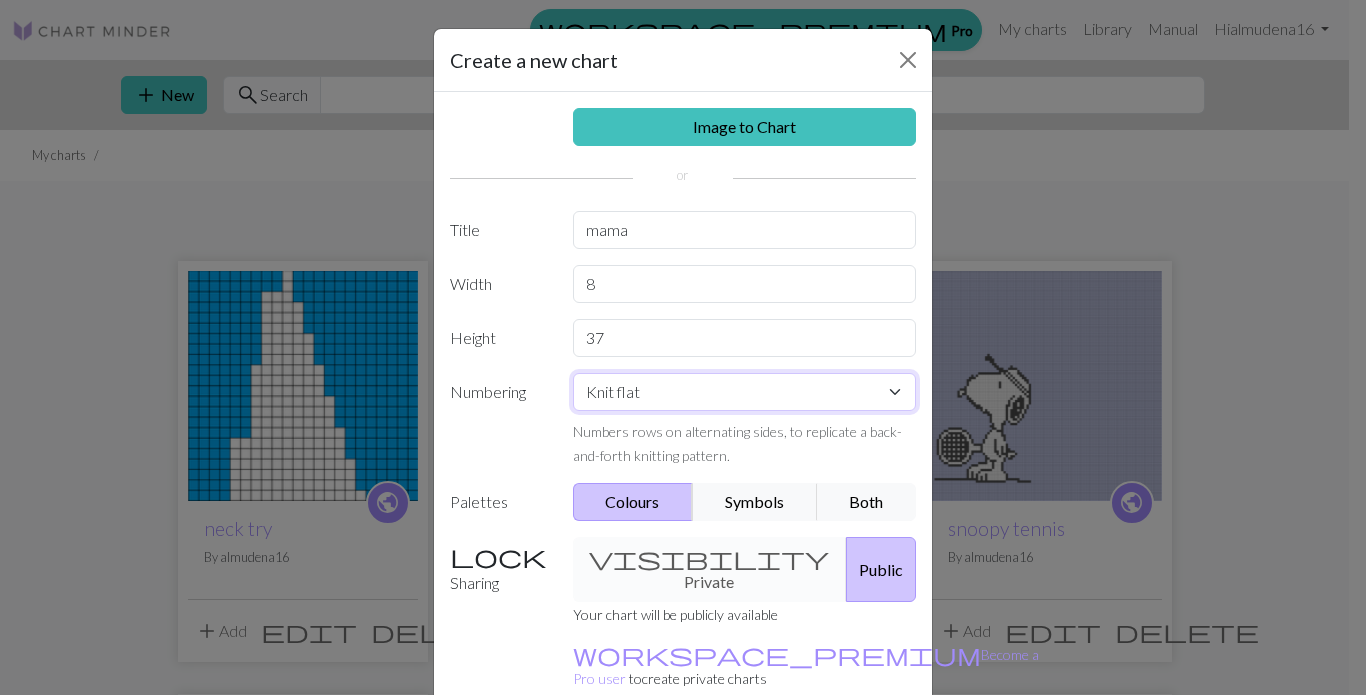 click on "Knit flat Knit in the round Lace knitting Cross stitch" at bounding box center [745, 392] 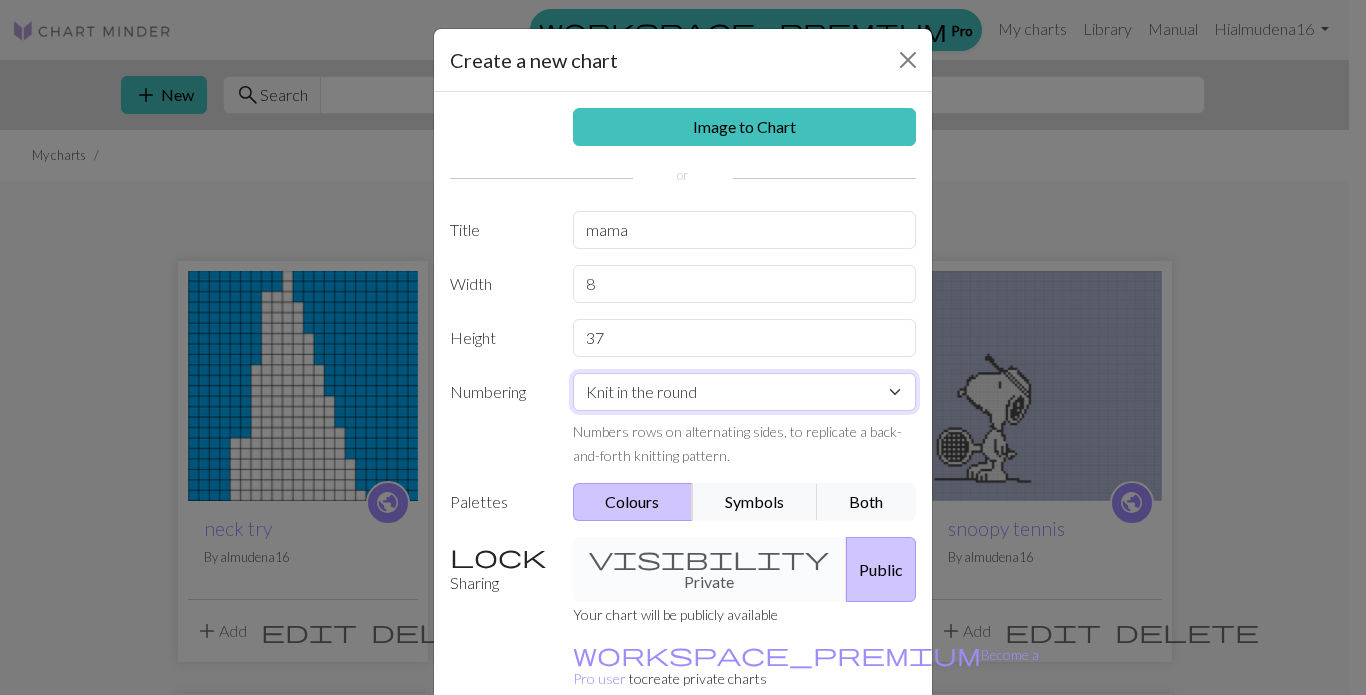 click on "Knit flat Knit in the round Lace knitting Cross stitch" at bounding box center (745, 392) 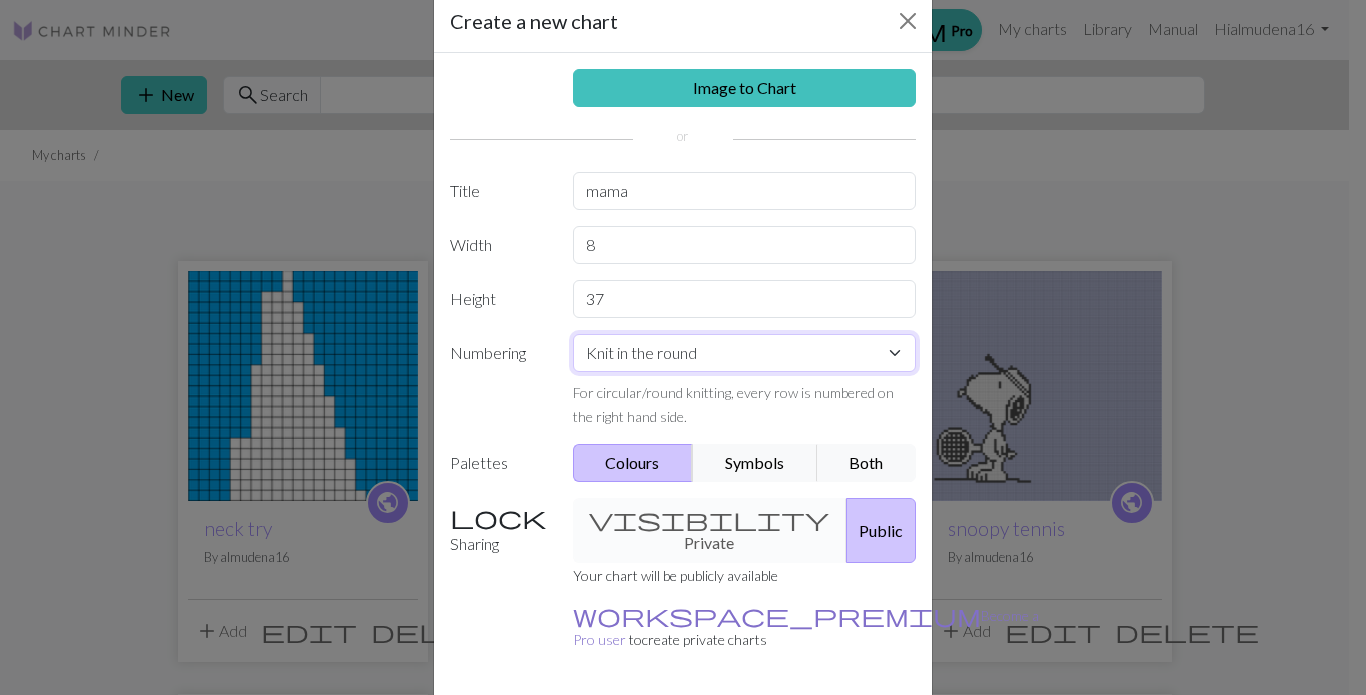 scroll, scrollTop: 95, scrollLeft: 0, axis: vertical 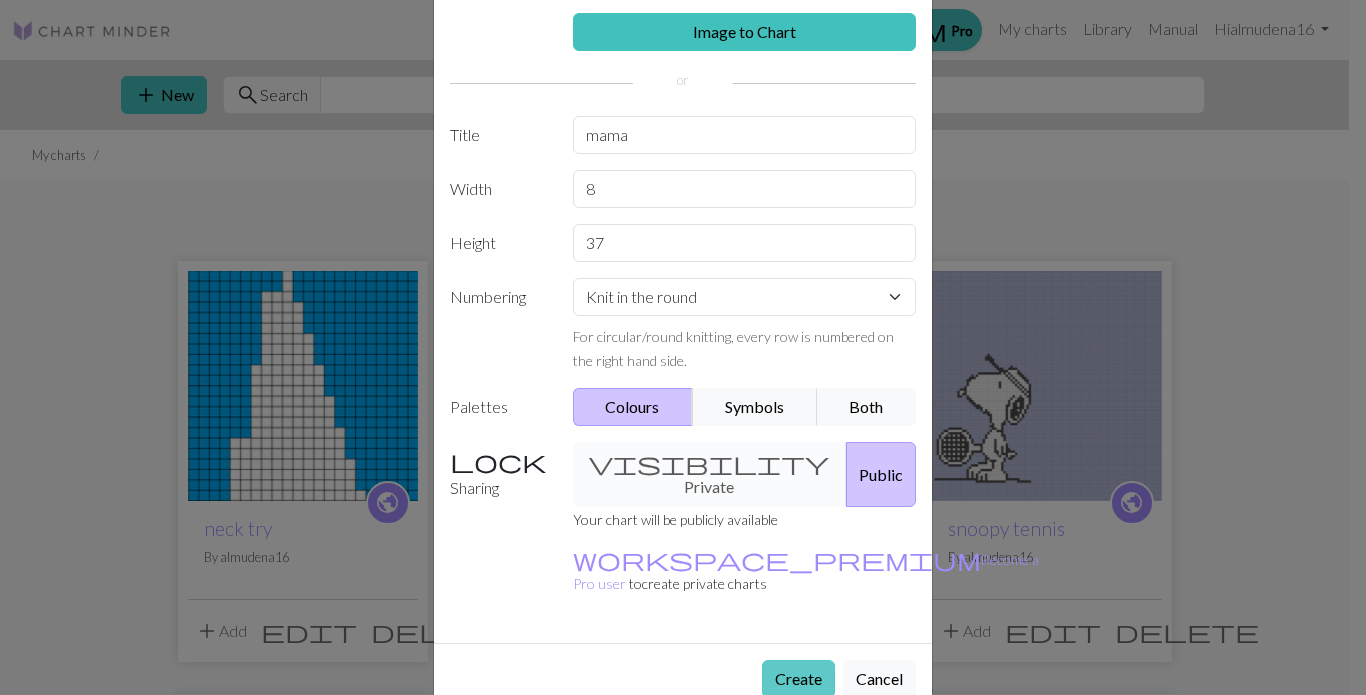 click on "Create" at bounding box center (798, 679) 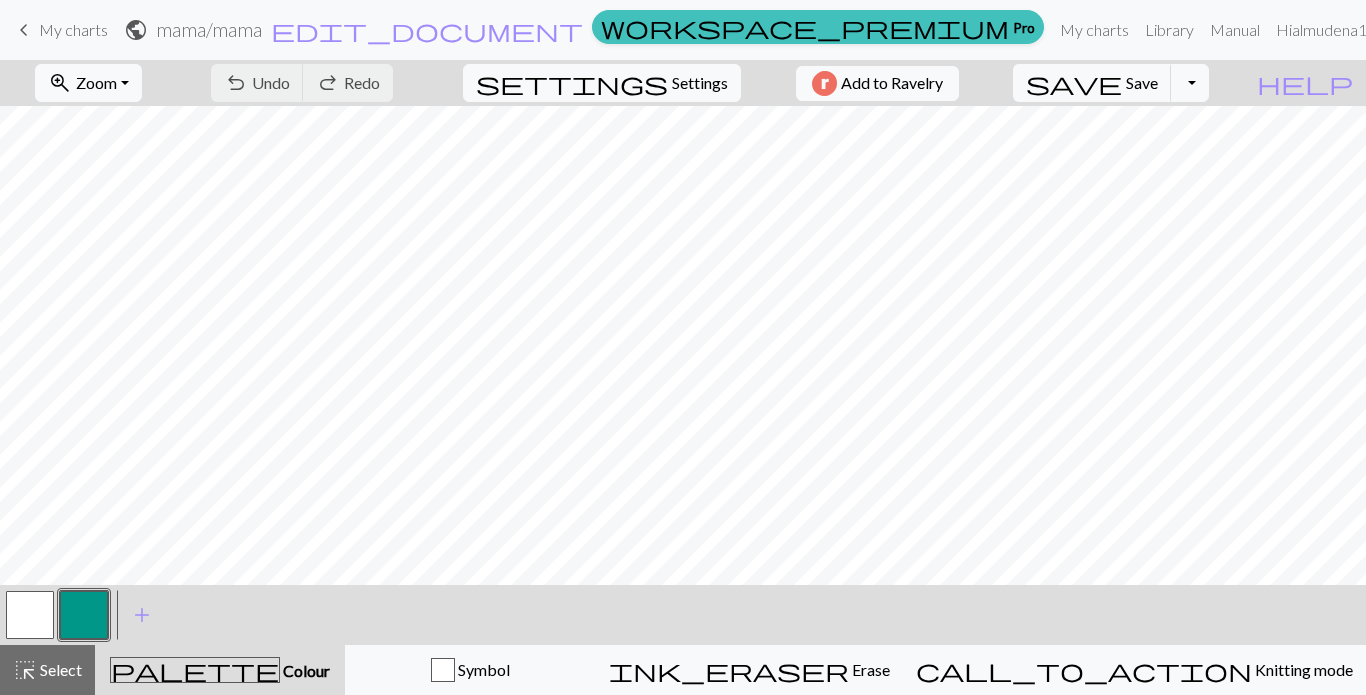 click at bounding box center [84, 615] 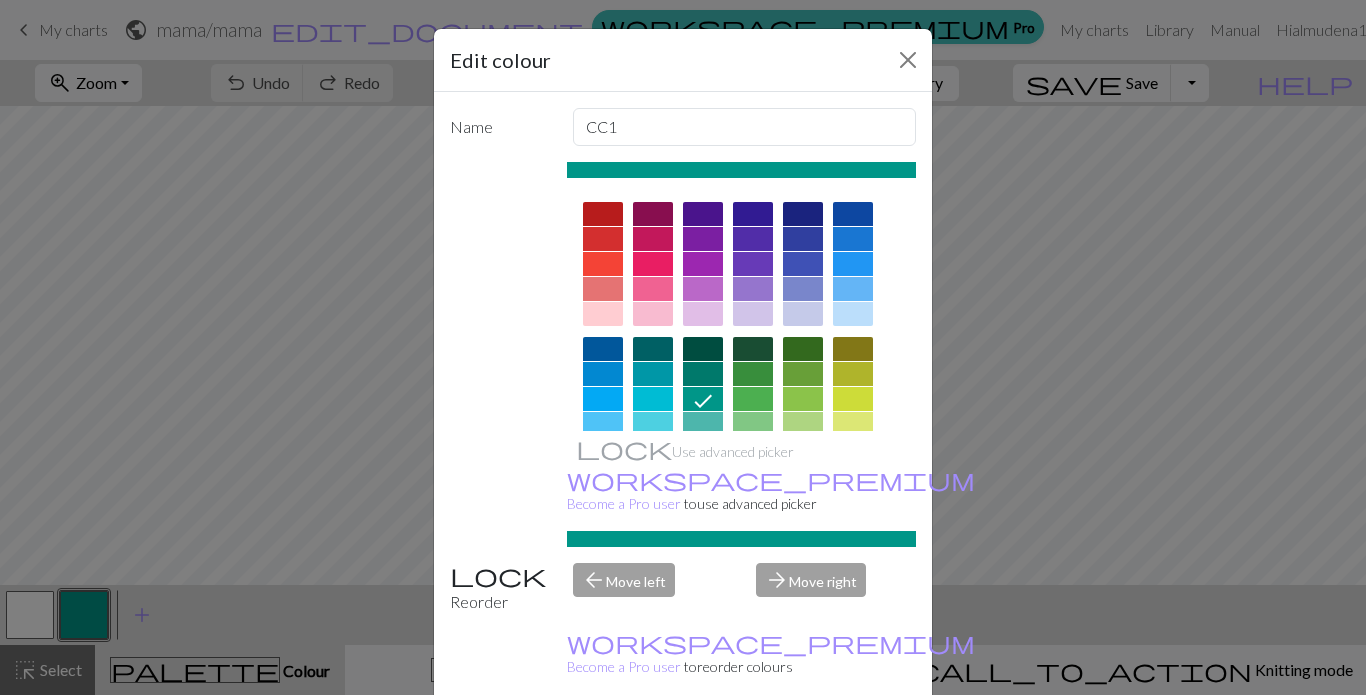 scroll, scrollTop: 323, scrollLeft: 0, axis: vertical 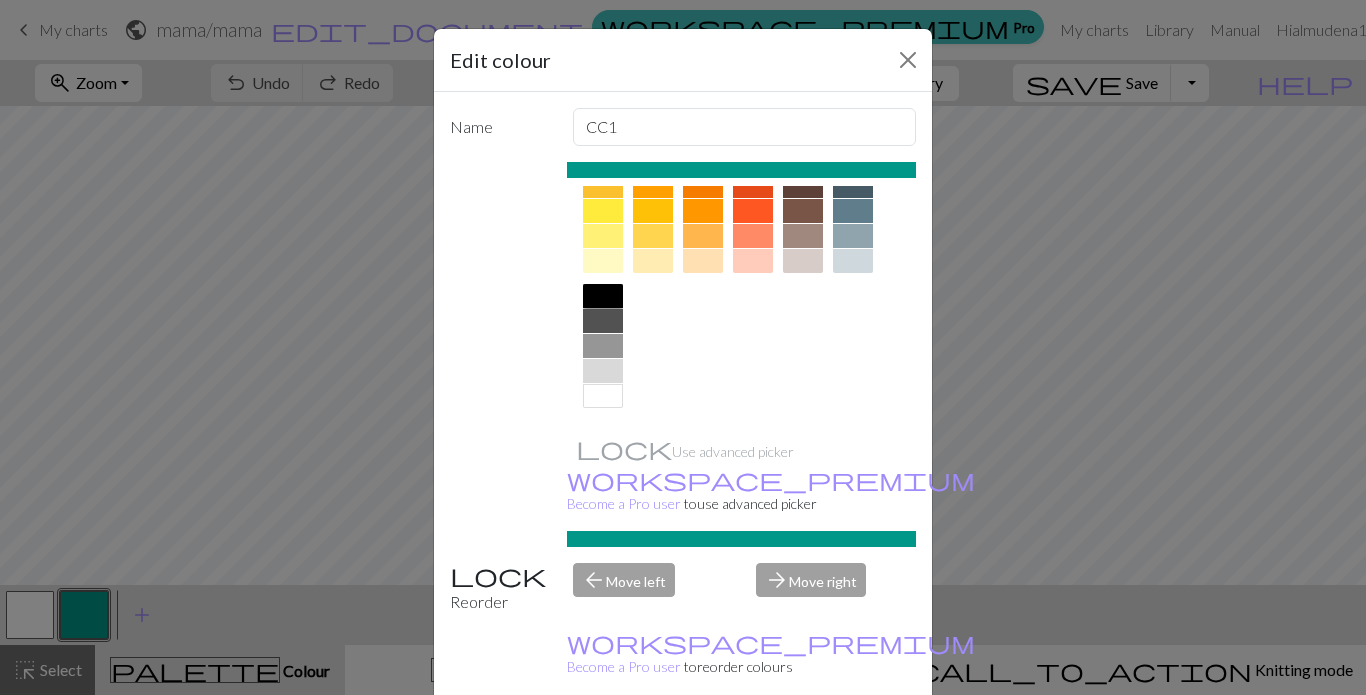 click at bounding box center (603, 296) 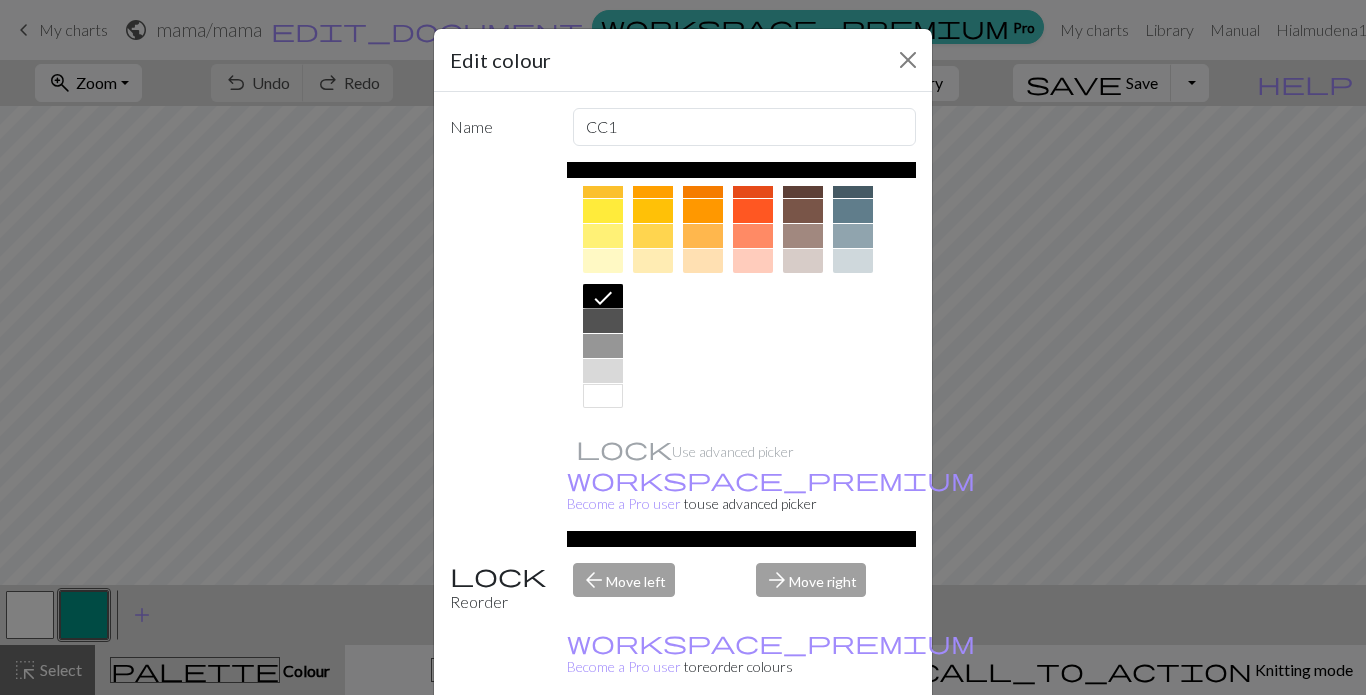 click on "Done" at bounding box center (803, 746) 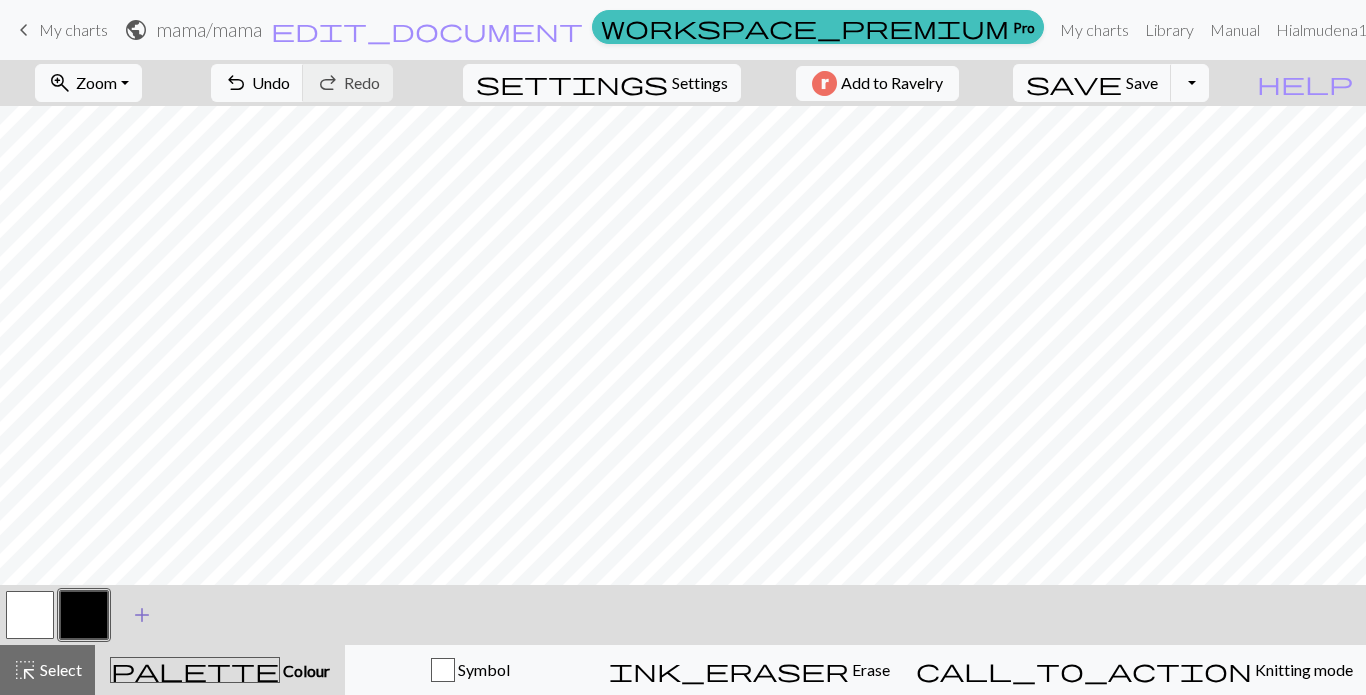 click on "add" at bounding box center [142, 615] 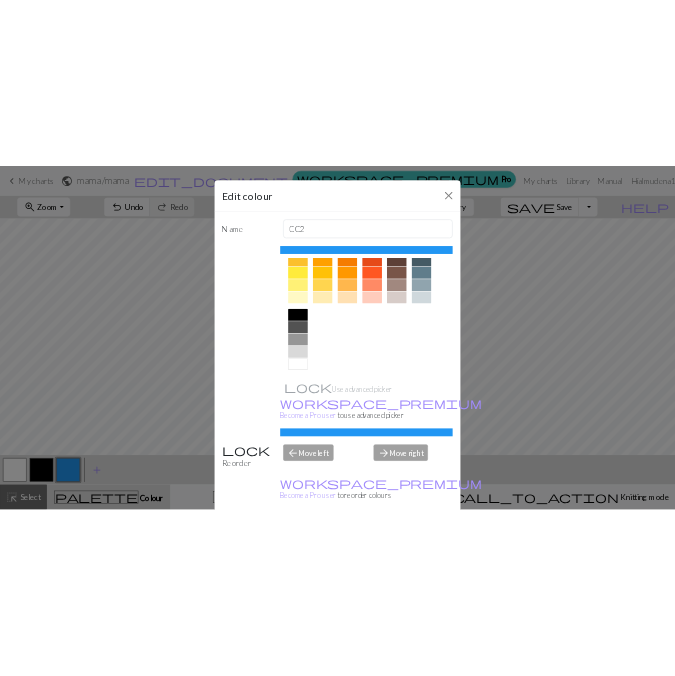 scroll, scrollTop: 323, scrollLeft: 0, axis: vertical 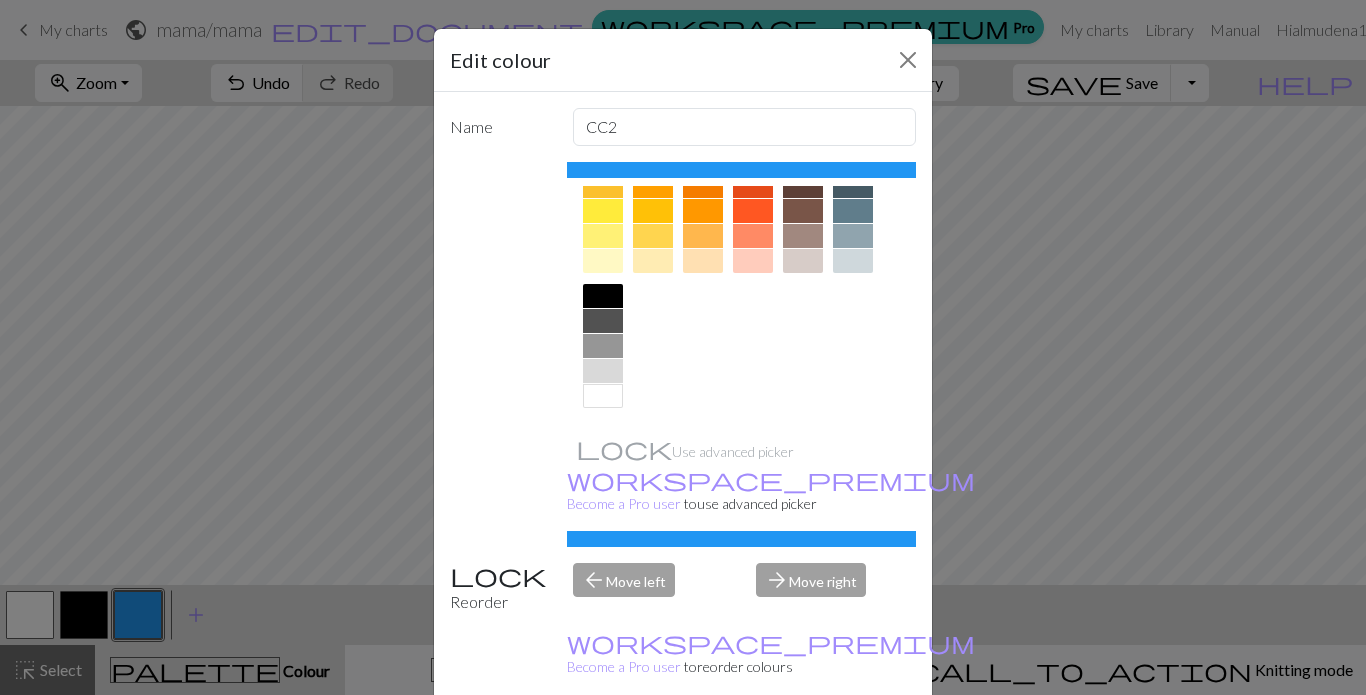 click at bounding box center (653, 211) 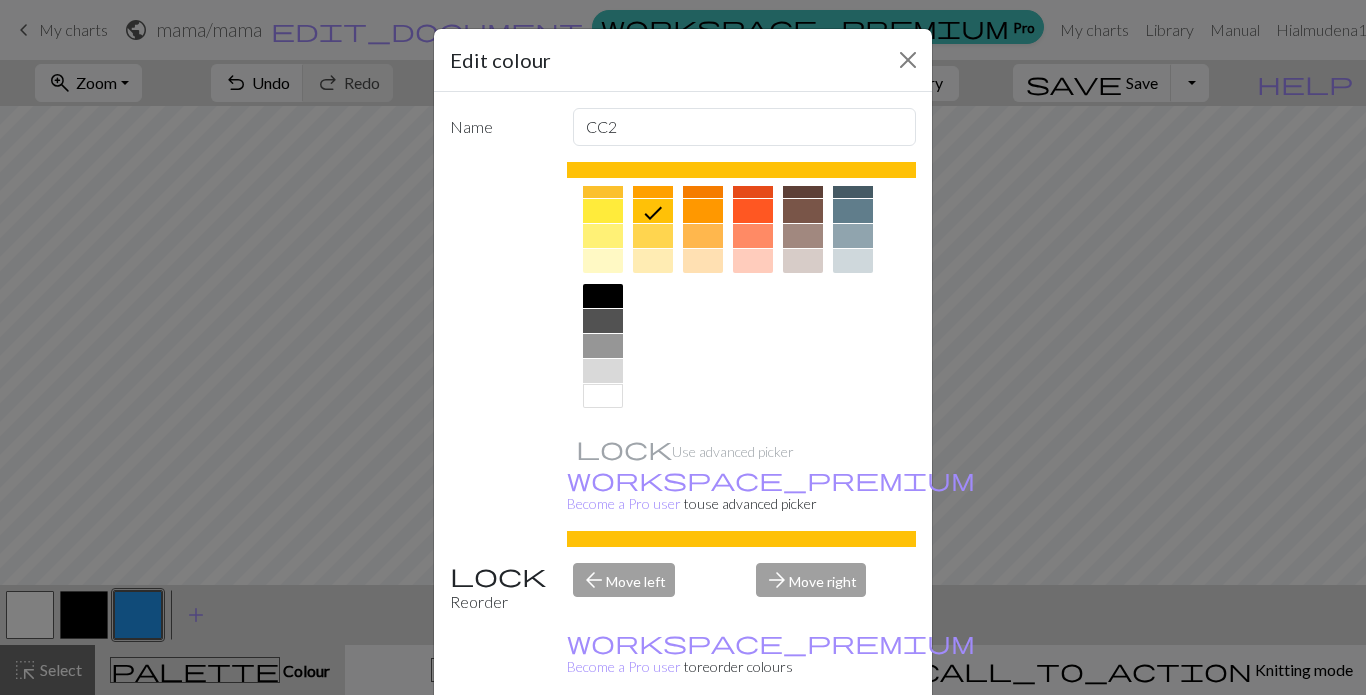 click on "Done" at bounding box center [803, 746] 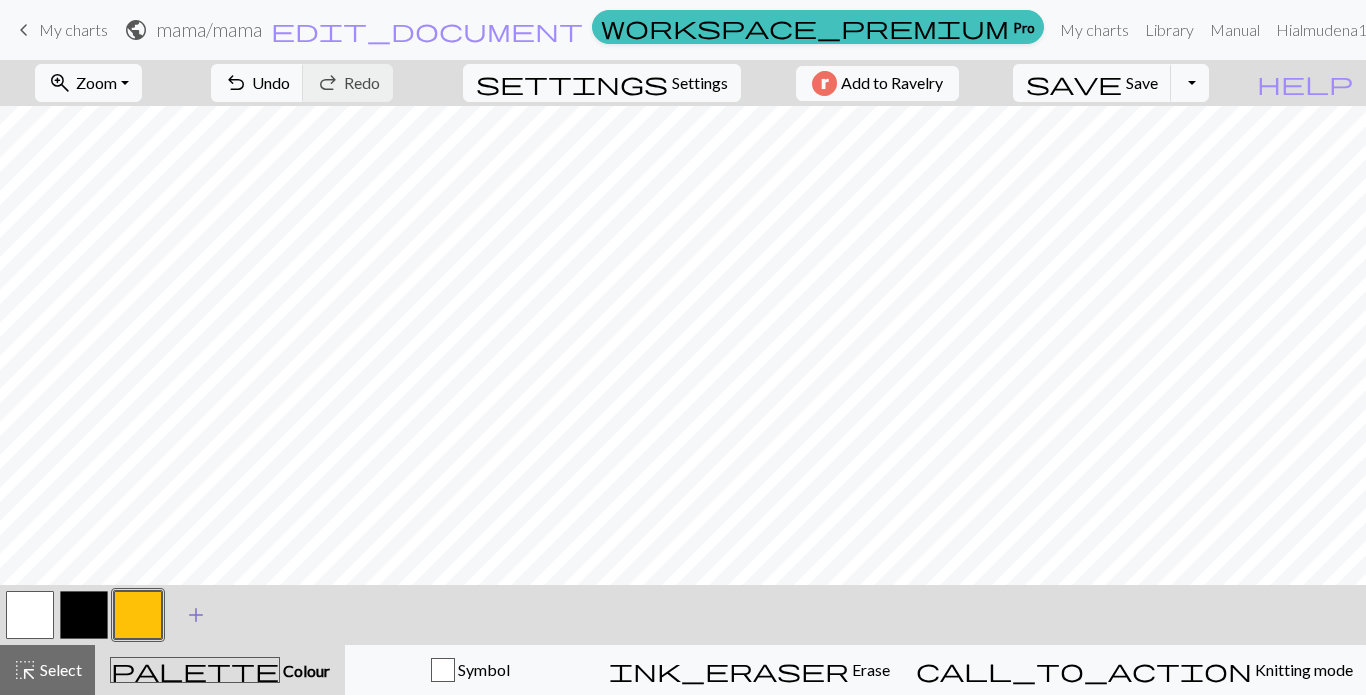 click on "add" at bounding box center [196, 615] 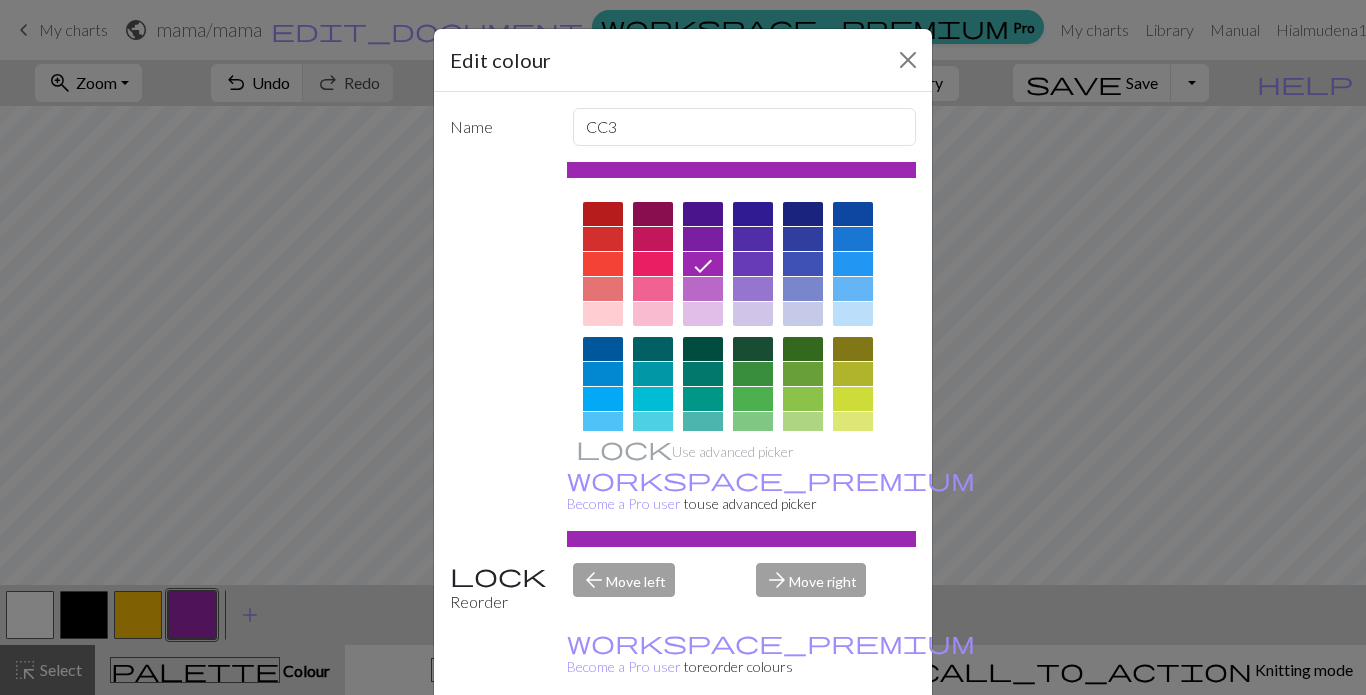 click at bounding box center (603, 399) 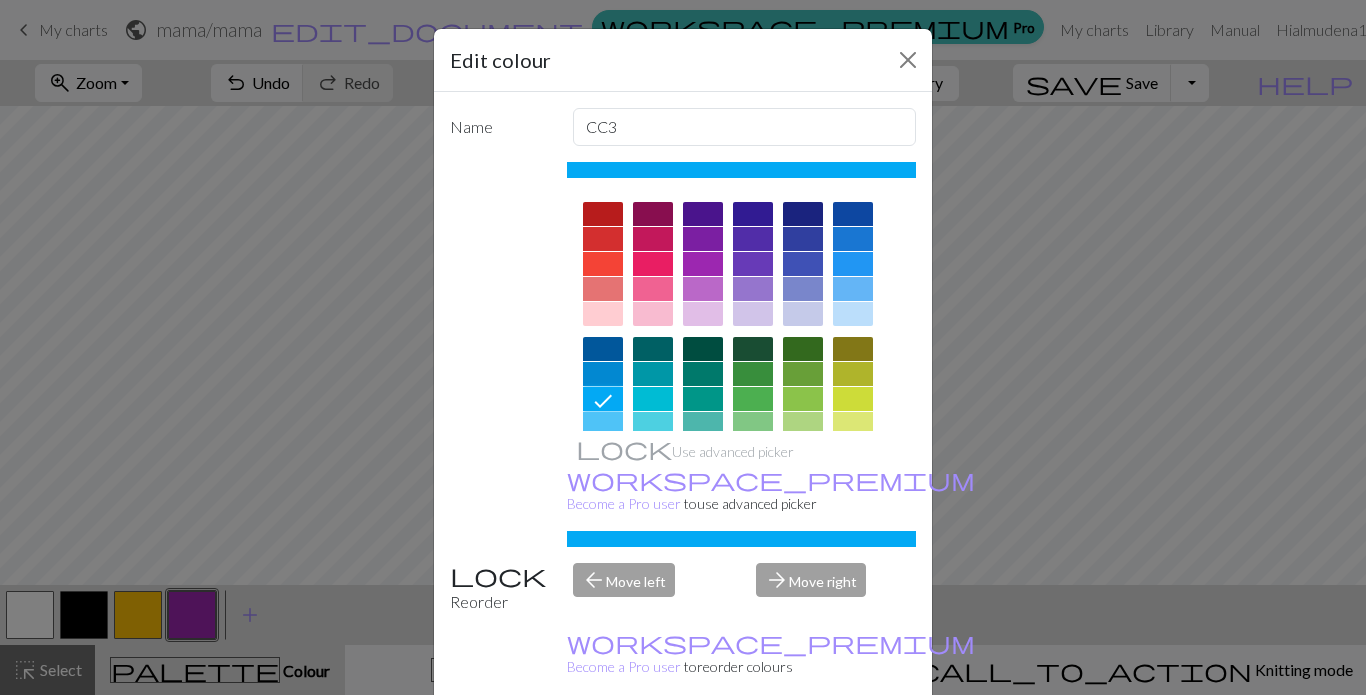 click at bounding box center (853, 289) 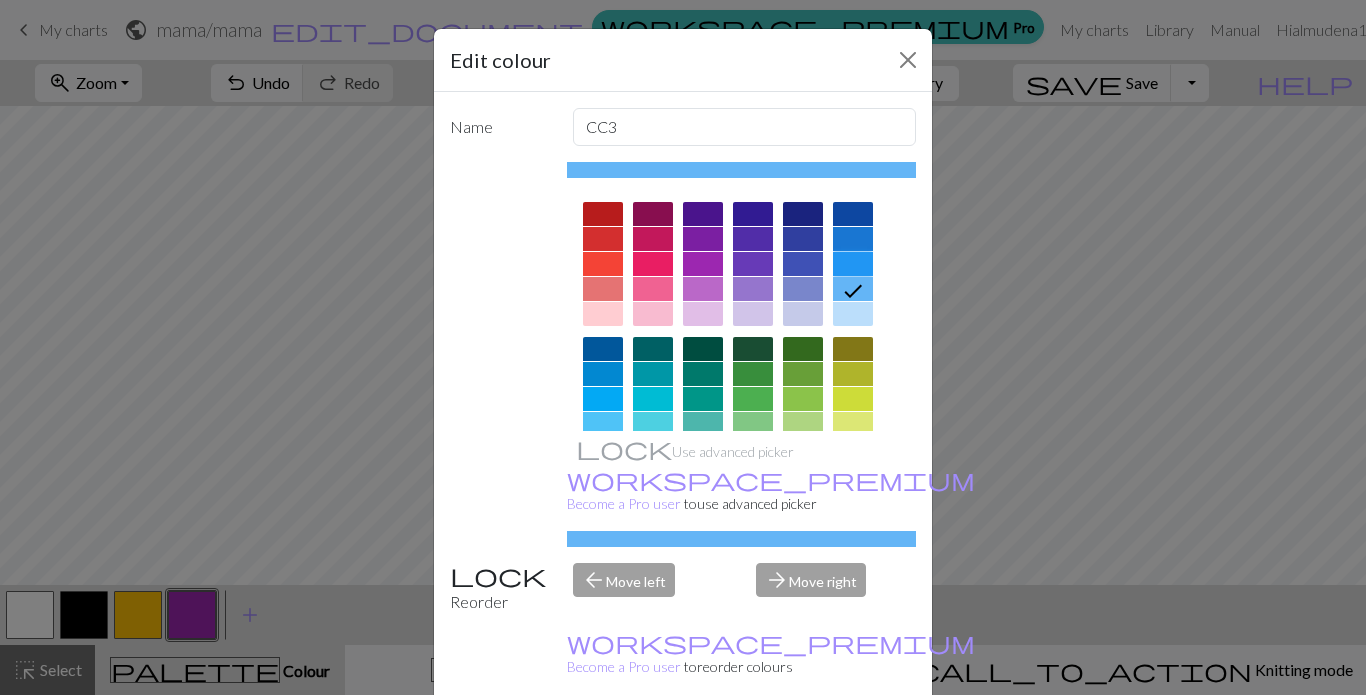 click at bounding box center [853, 264] 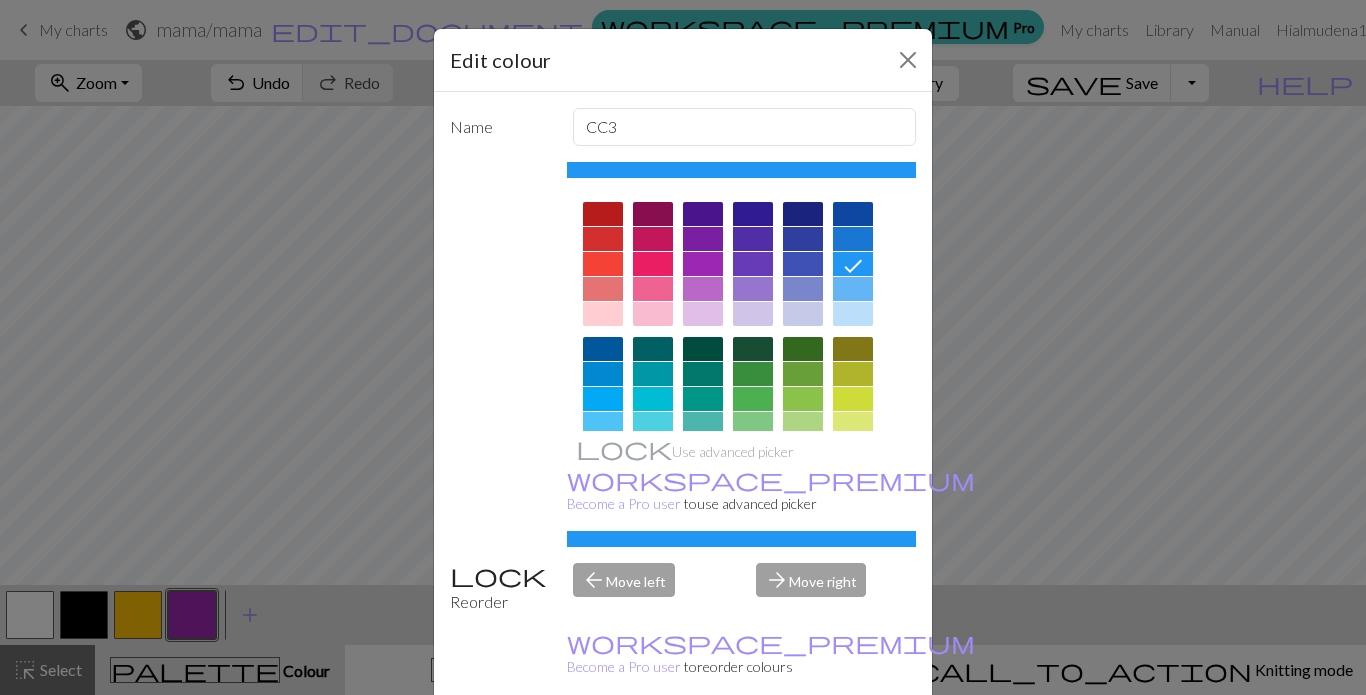 click on "Done" at bounding box center (803, 746) 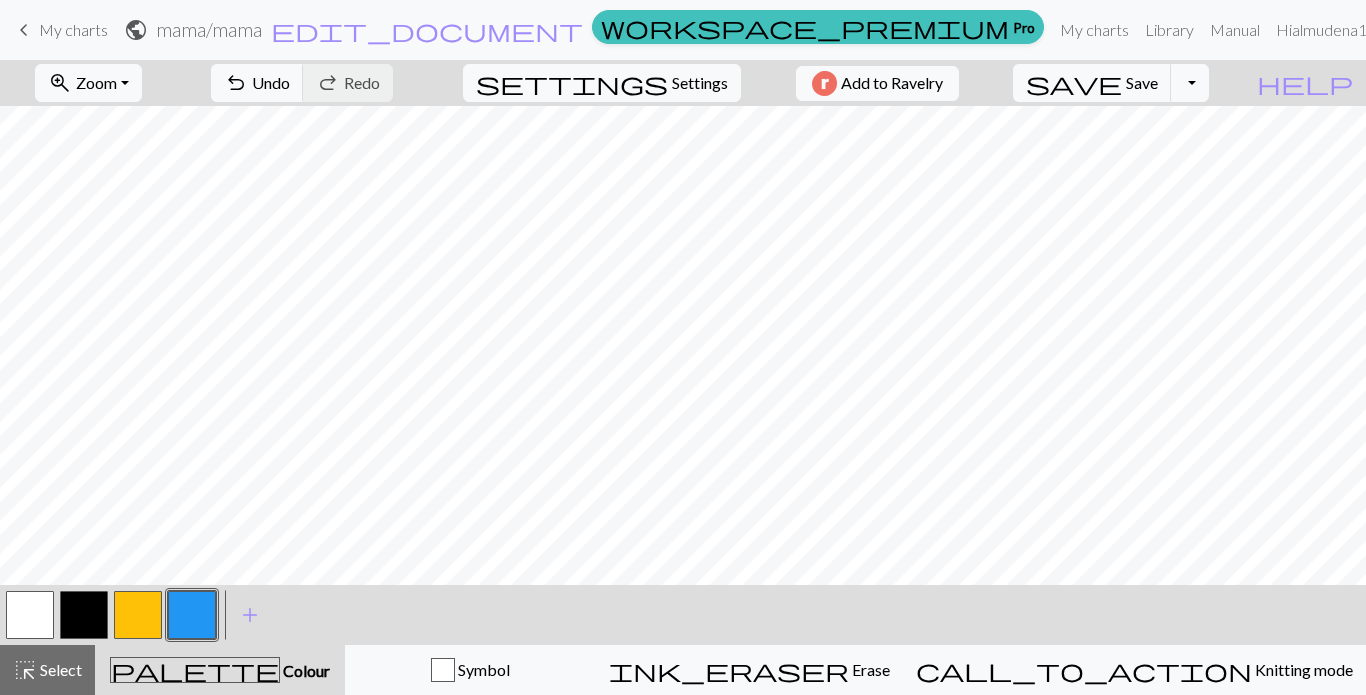 click at bounding box center (84, 615) 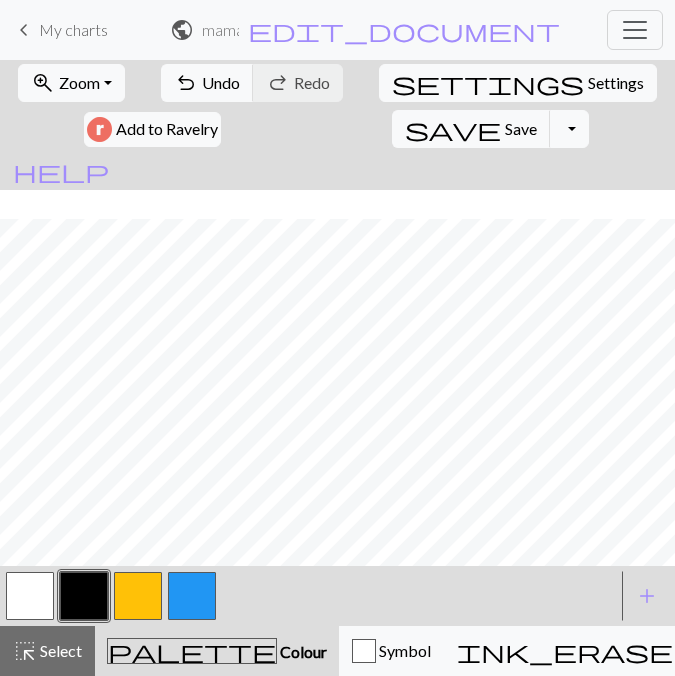 scroll, scrollTop: 471, scrollLeft: 0, axis: vertical 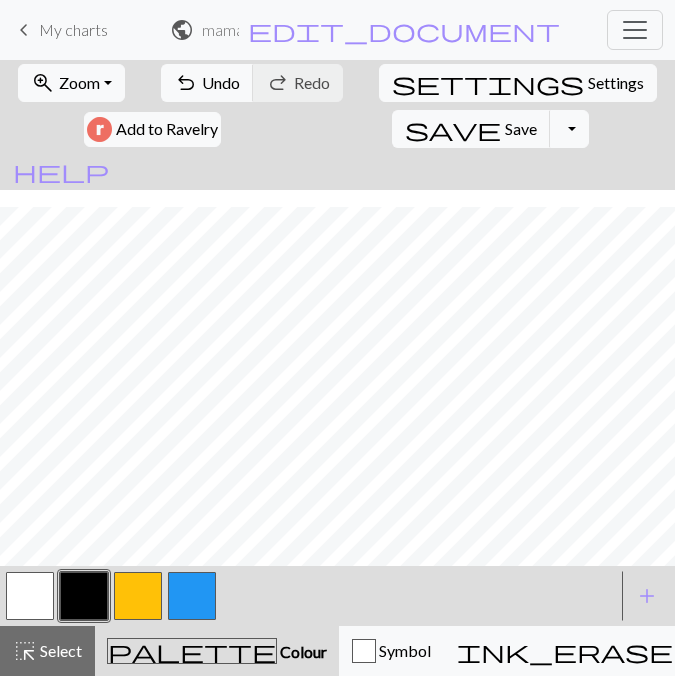 click at bounding box center [138, 596] 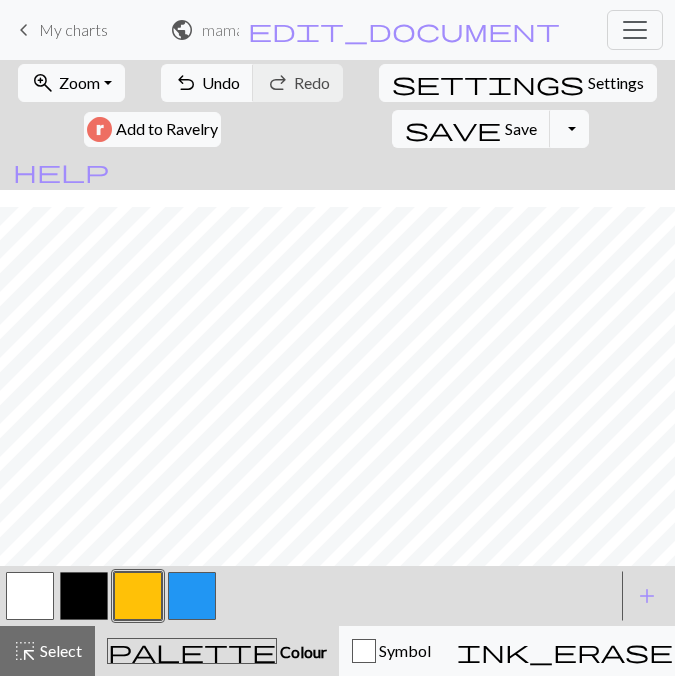click at bounding box center (30, 596) 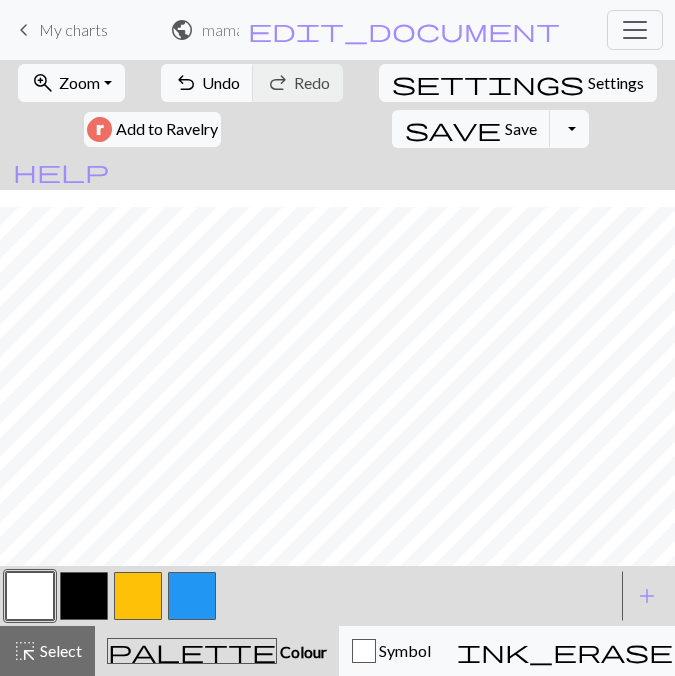 click at bounding box center (84, 596) 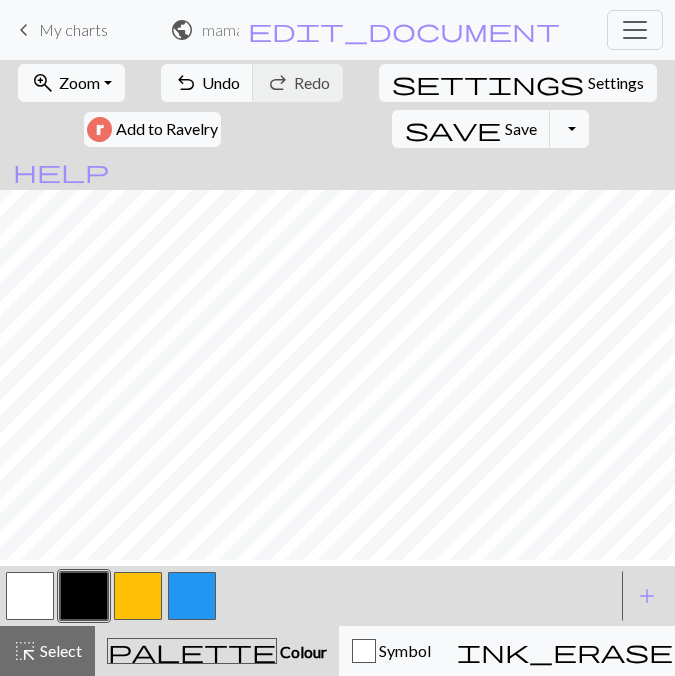 scroll, scrollTop: 271, scrollLeft: 0, axis: vertical 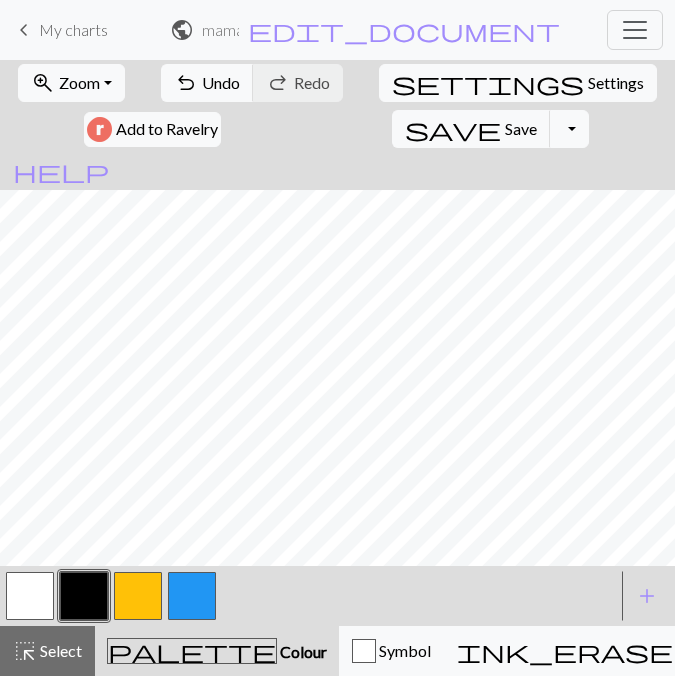 click at bounding box center [138, 596] 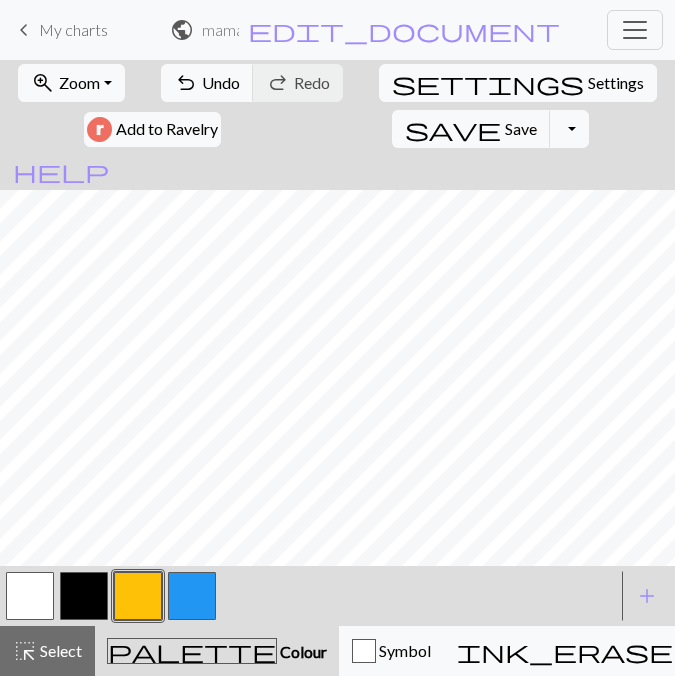 click at bounding box center (84, 596) 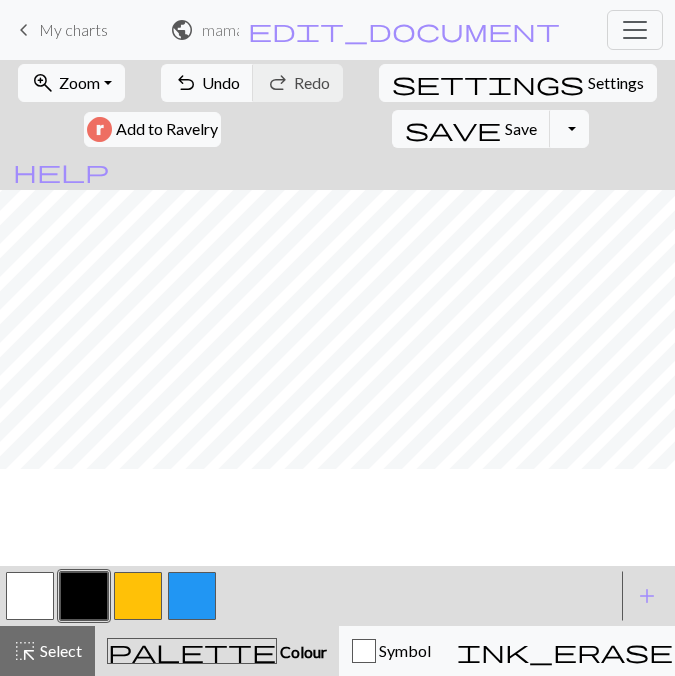 scroll, scrollTop: 243, scrollLeft: 0, axis: vertical 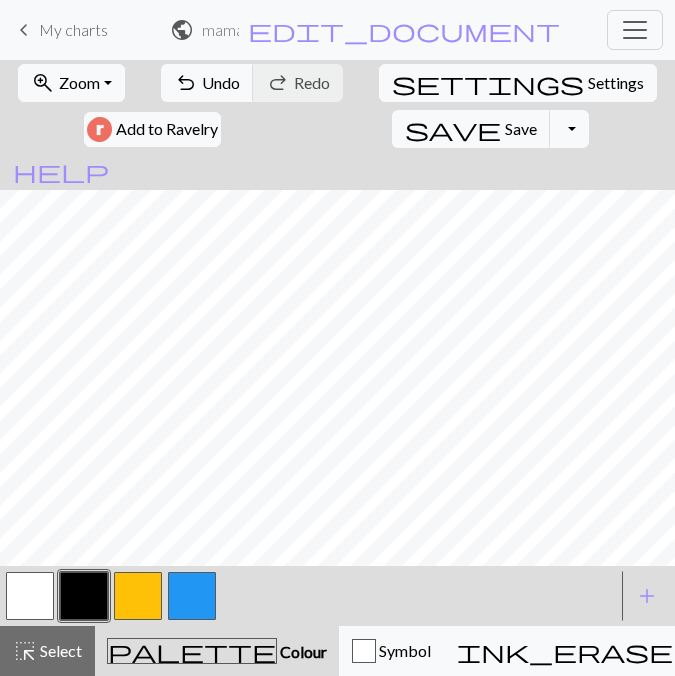 click at bounding box center (30, 596) 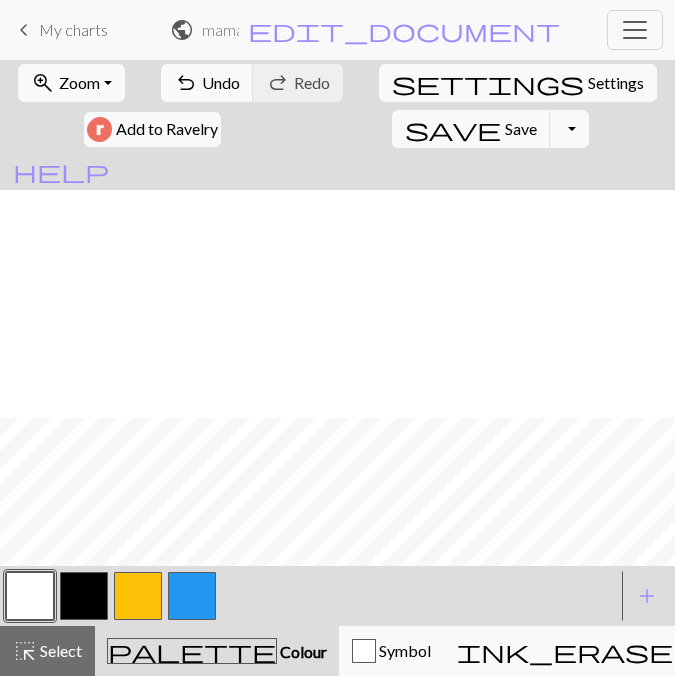 scroll, scrollTop: 471, scrollLeft: 0, axis: vertical 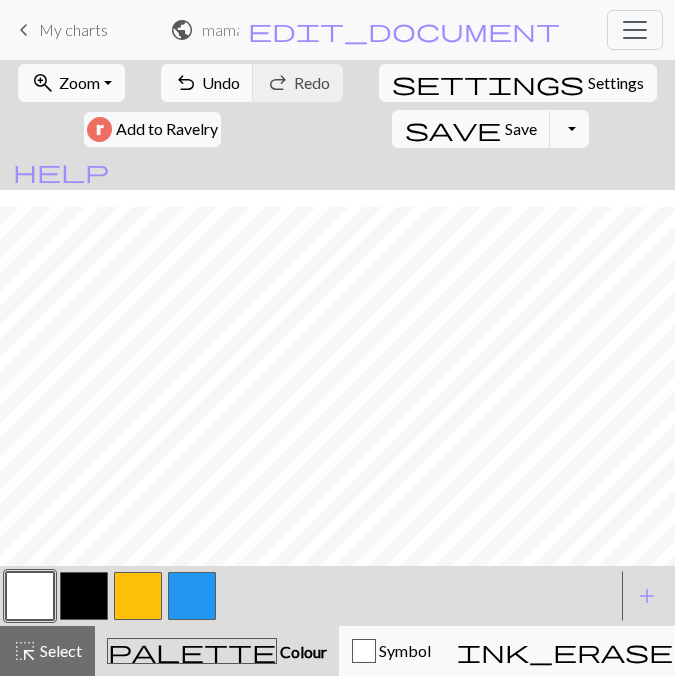 click at bounding box center (84, 596) 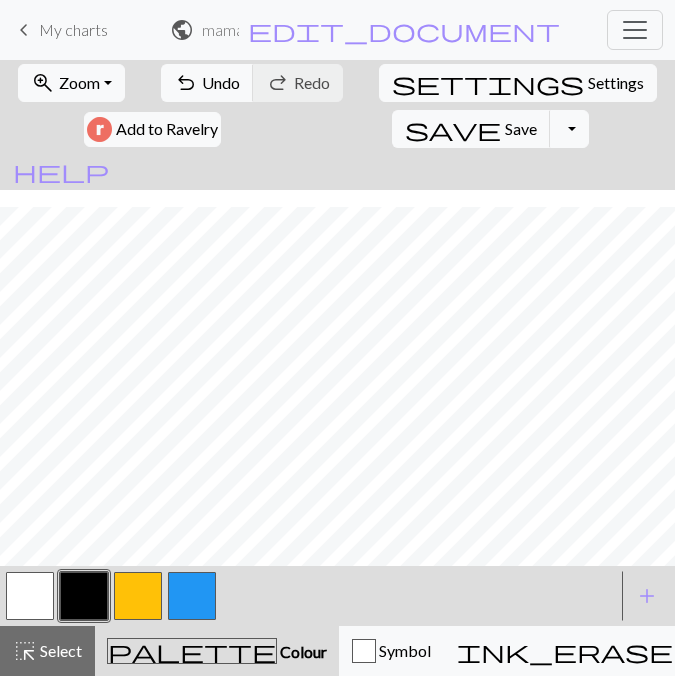 click at bounding box center (192, 596) 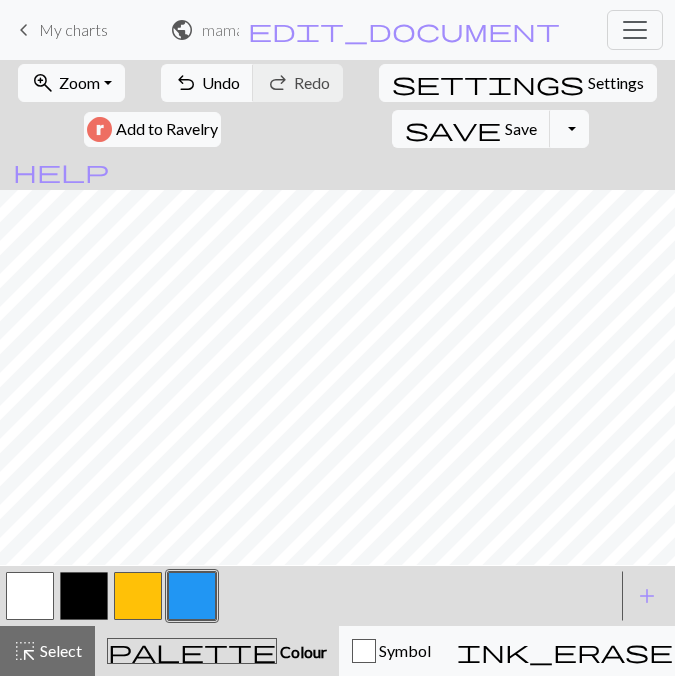 scroll, scrollTop: 231, scrollLeft: 0, axis: vertical 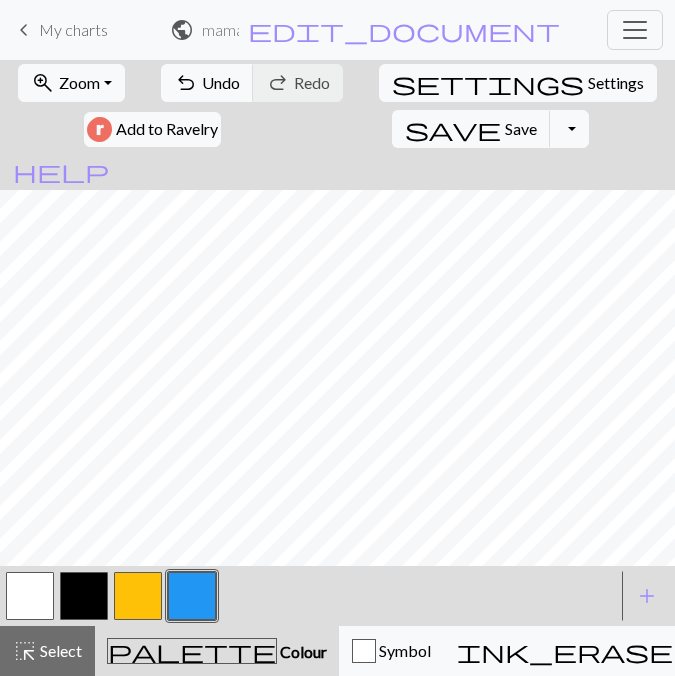 click at bounding box center [84, 596] 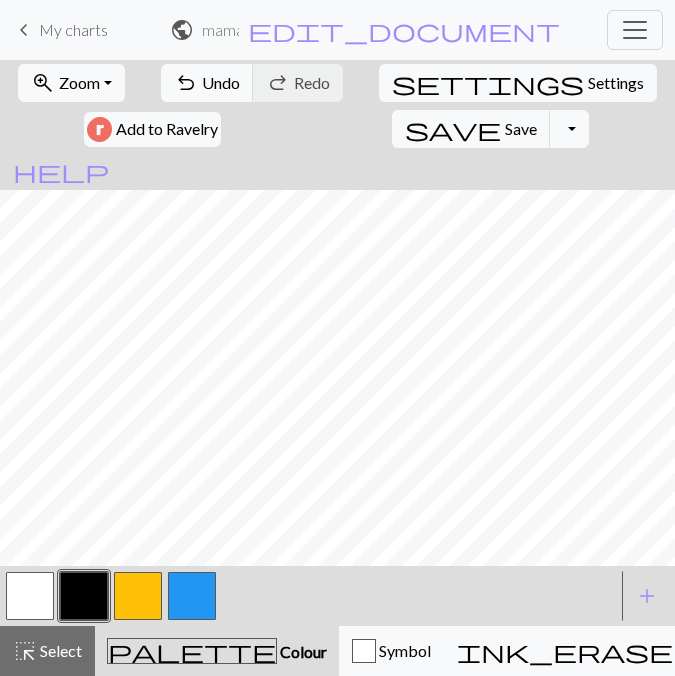 click at bounding box center (138, 596) 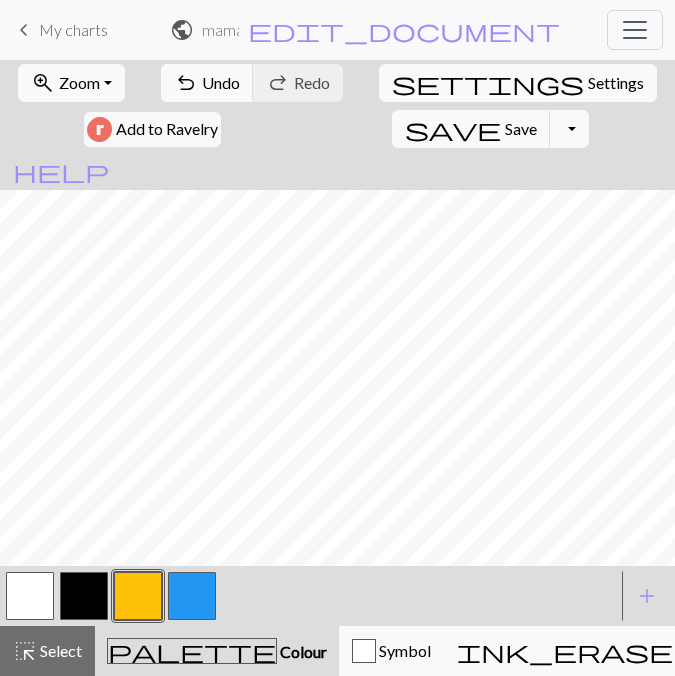 click at bounding box center [84, 596] 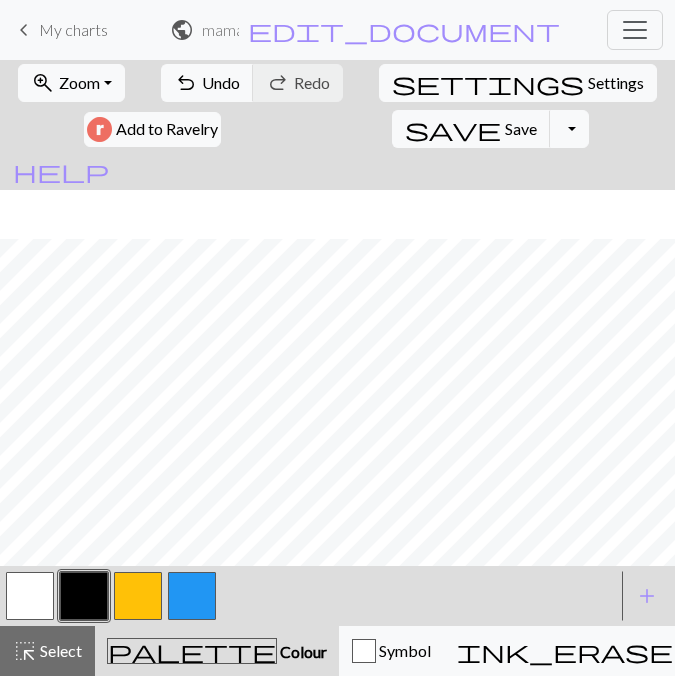 scroll, scrollTop: 471, scrollLeft: 0, axis: vertical 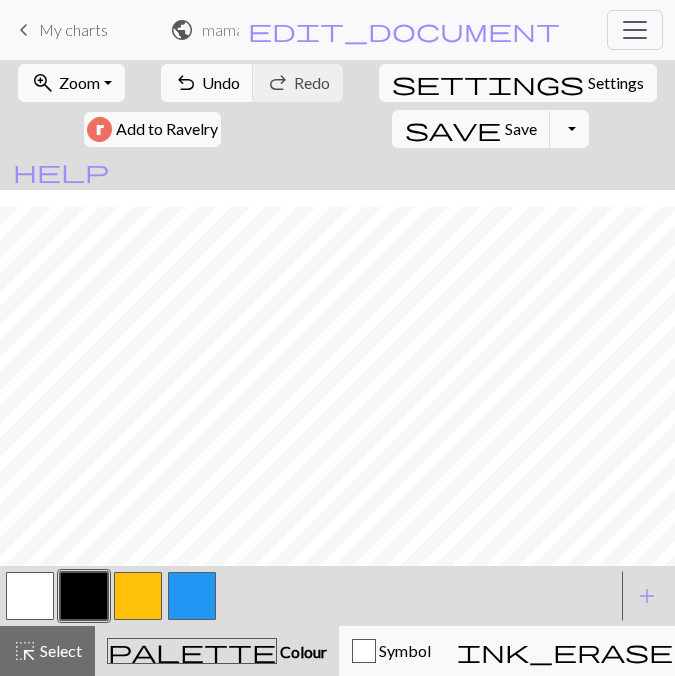 click at bounding box center [84, 596] 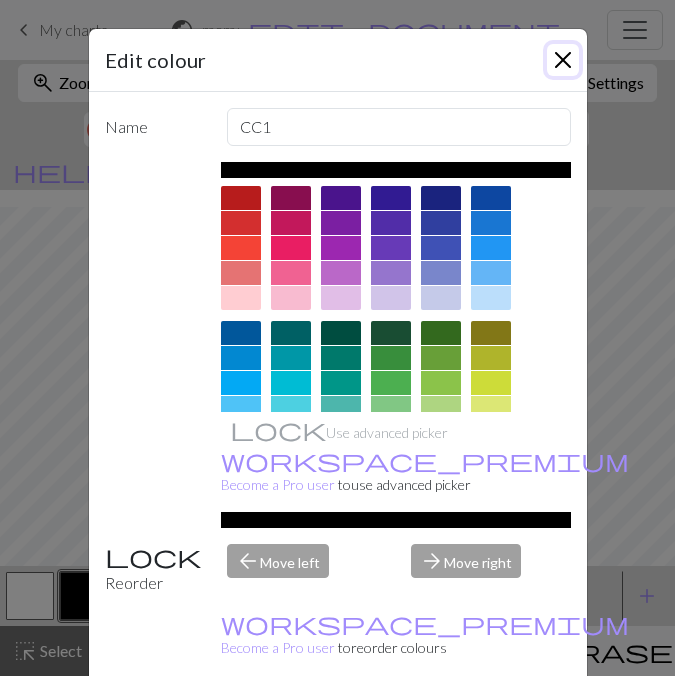 click at bounding box center (563, 60) 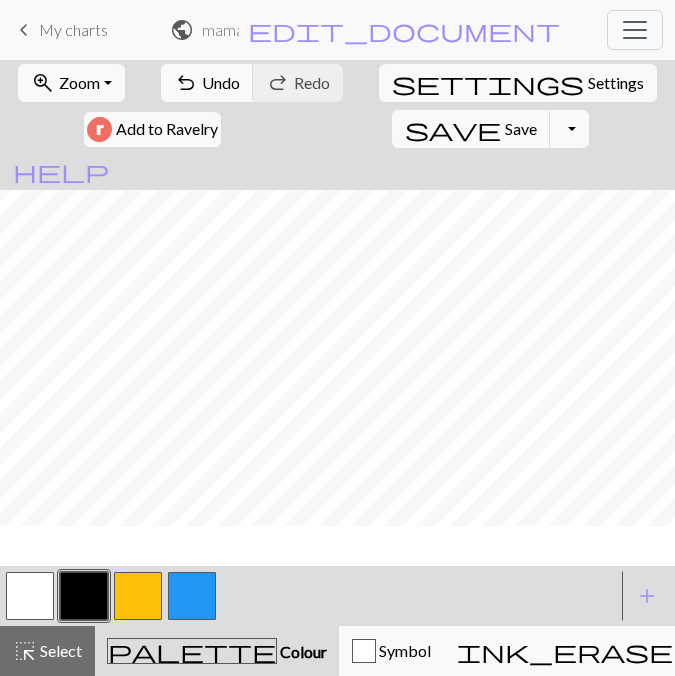 scroll, scrollTop: 311, scrollLeft: 0, axis: vertical 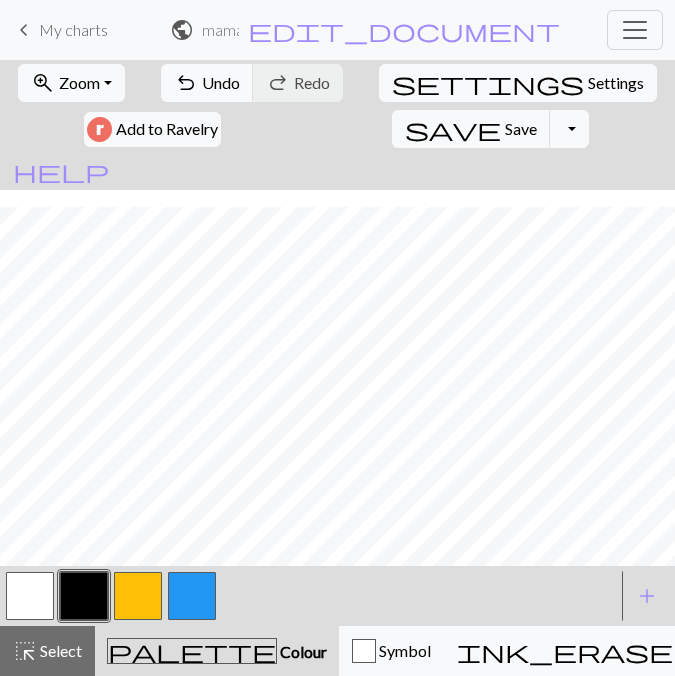 click at bounding box center [30, 596] 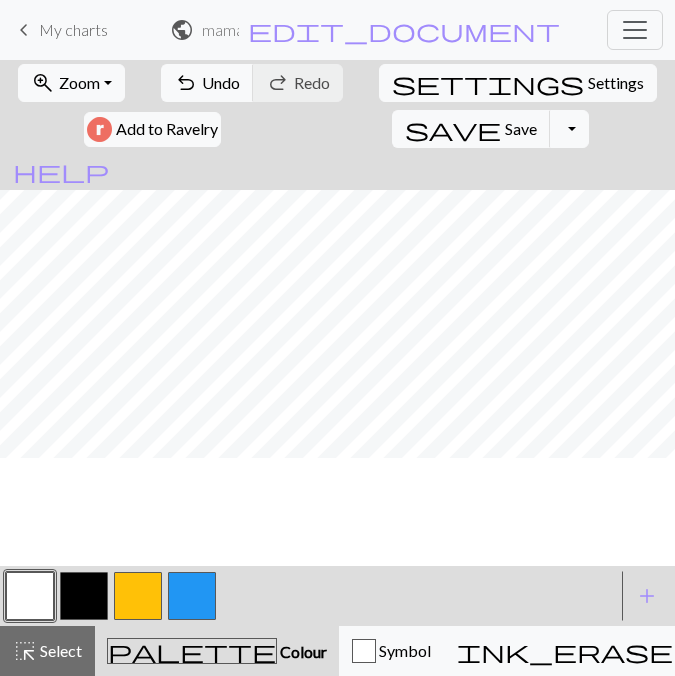 scroll, scrollTop: 157, scrollLeft: 0, axis: vertical 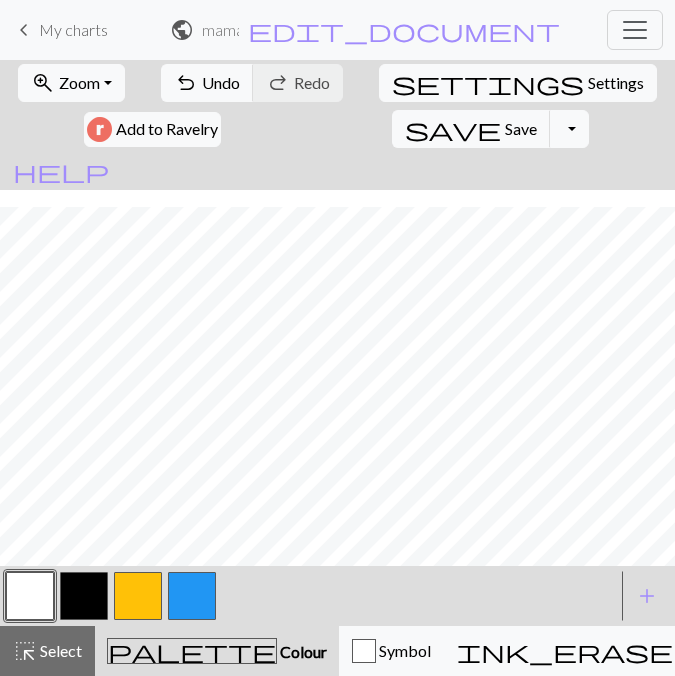 click at bounding box center (84, 596) 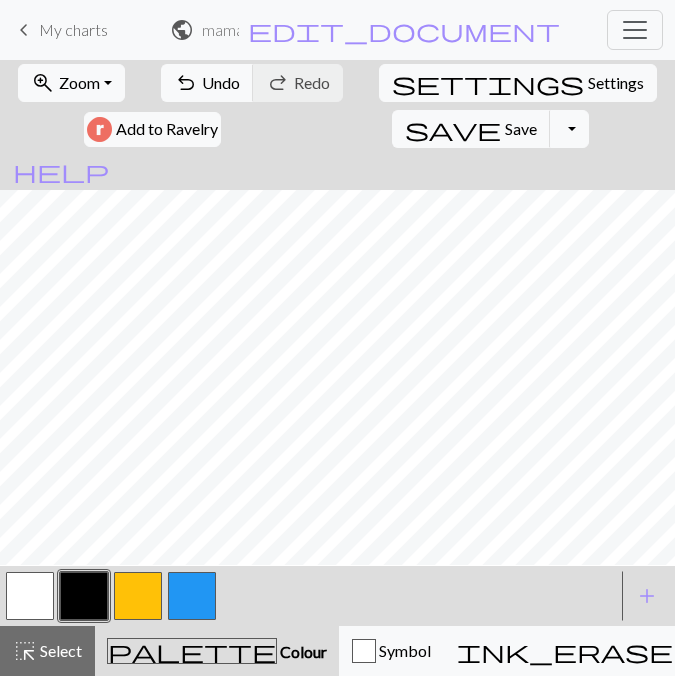 scroll, scrollTop: 271, scrollLeft: 0, axis: vertical 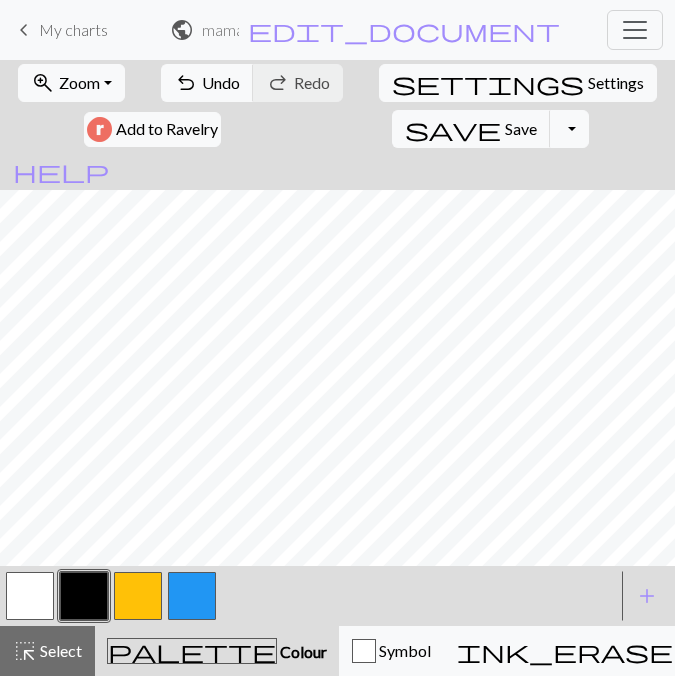 click at bounding box center (30, 596) 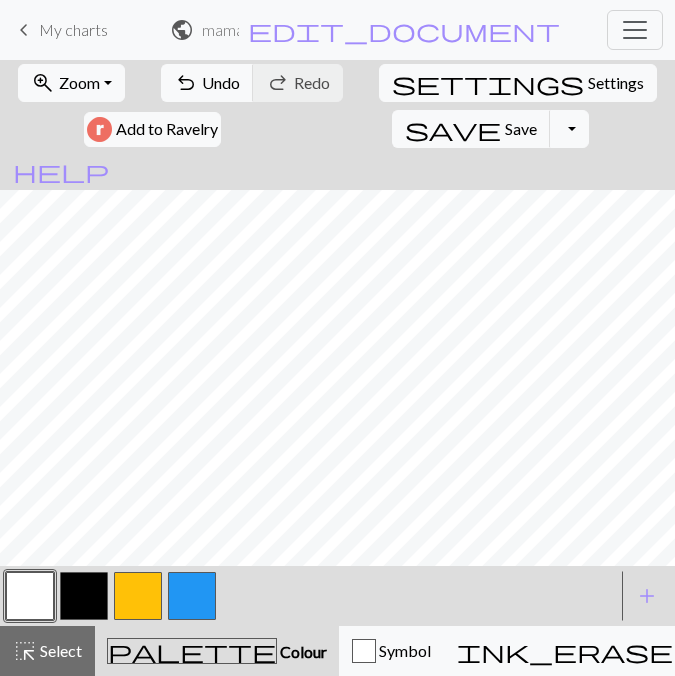 click at bounding box center [84, 596] 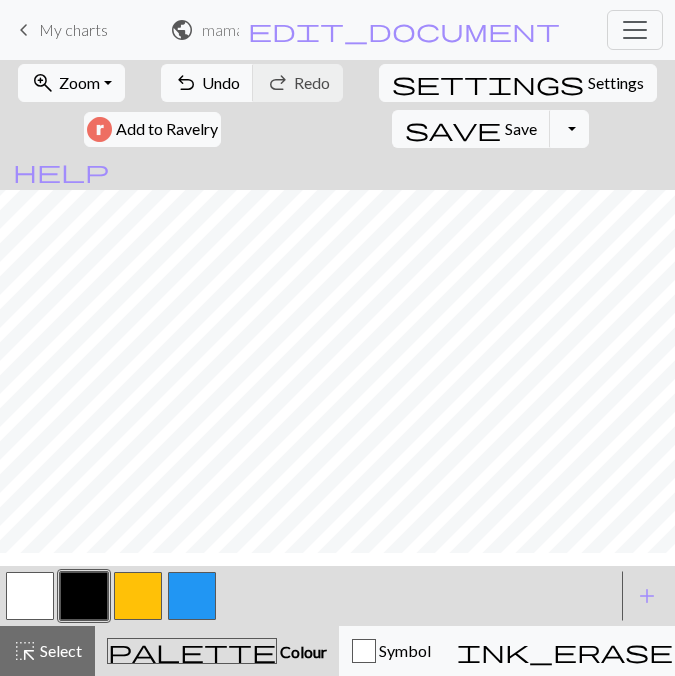scroll, scrollTop: 31, scrollLeft: 0, axis: vertical 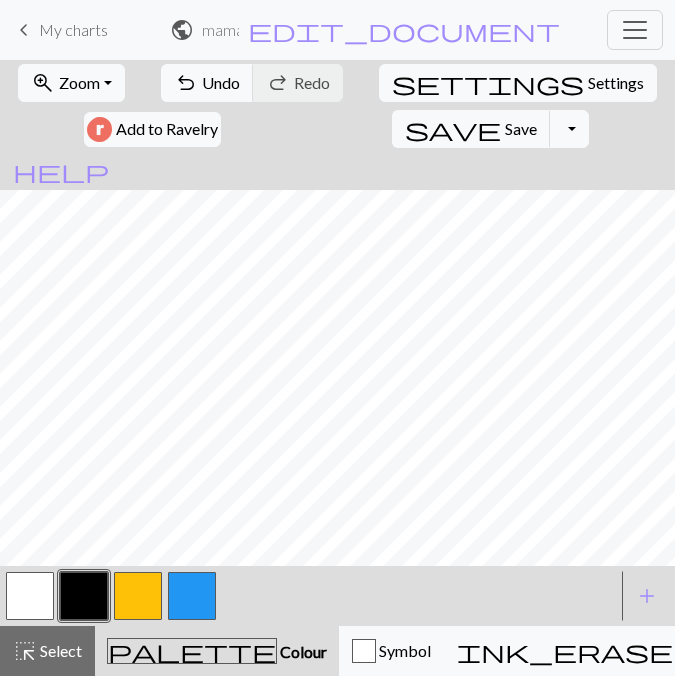 click at bounding box center [138, 596] 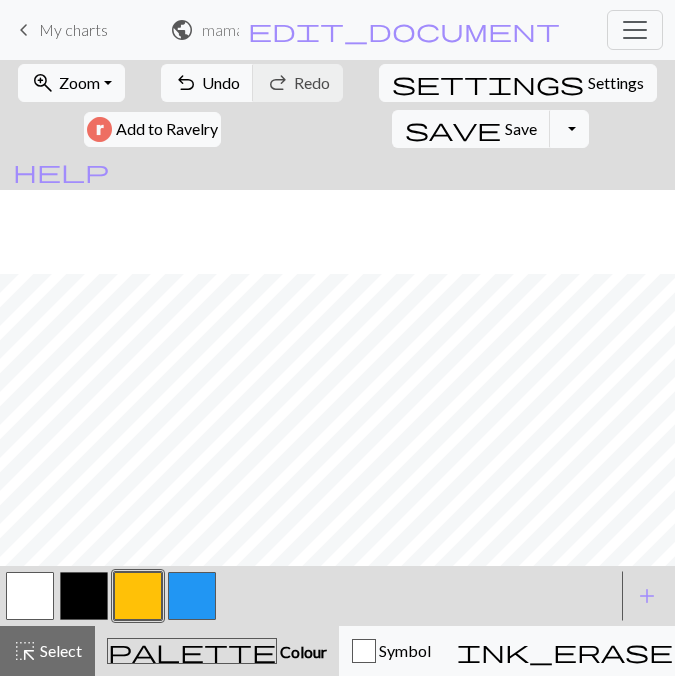 scroll, scrollTop: 471, scrollLeft: 0, axis: vertical 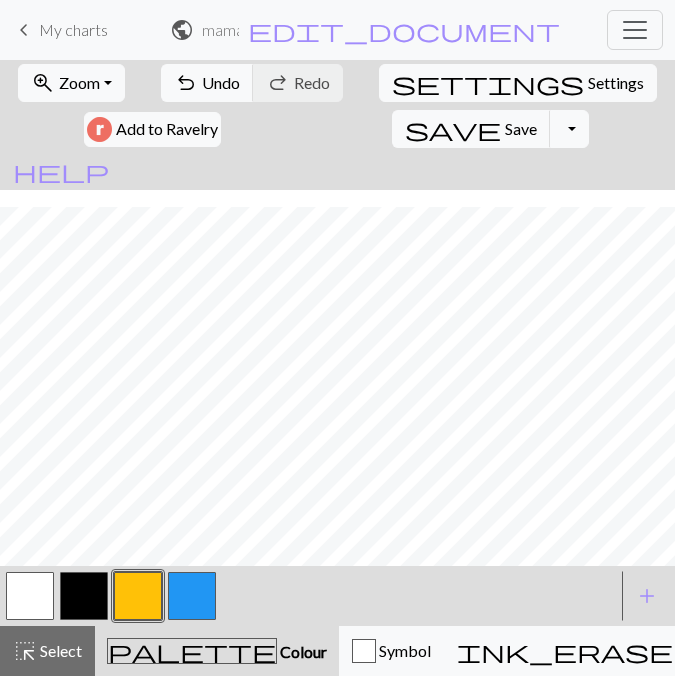 click at bounding box center (84, 596) 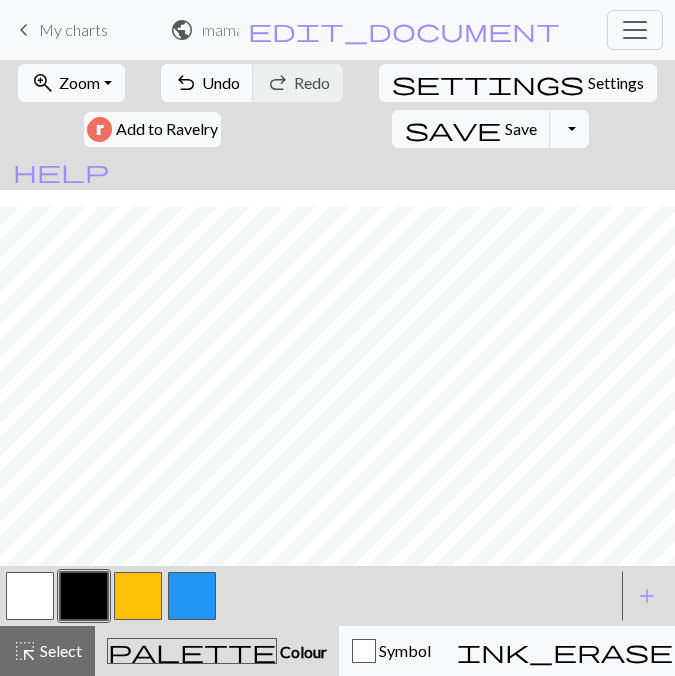 click at bounding box center [192, 596] 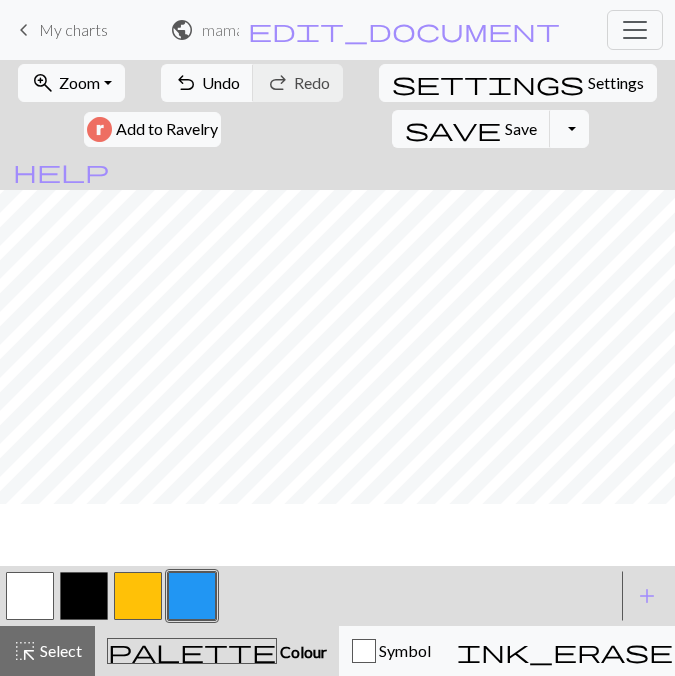 scroll, scrollTop: 295, scrollLeft: 0, axis: vertical 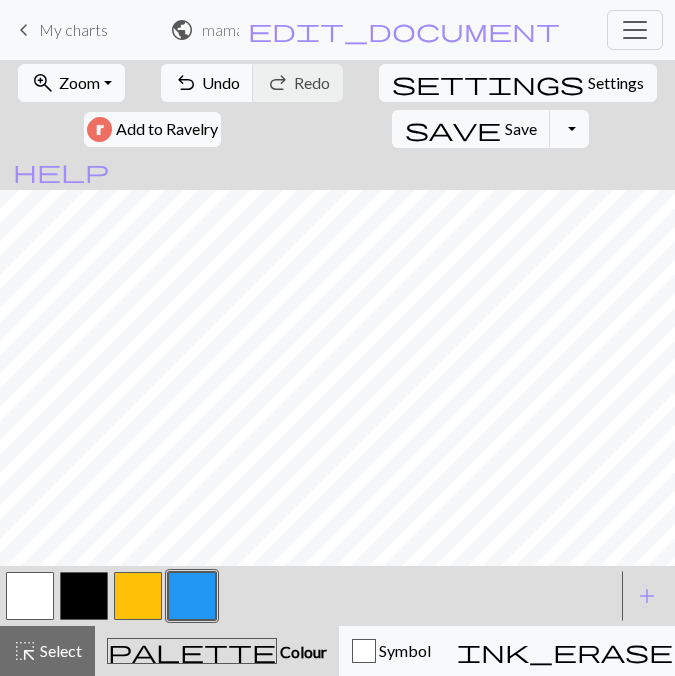click at bounding box center (84, 596) 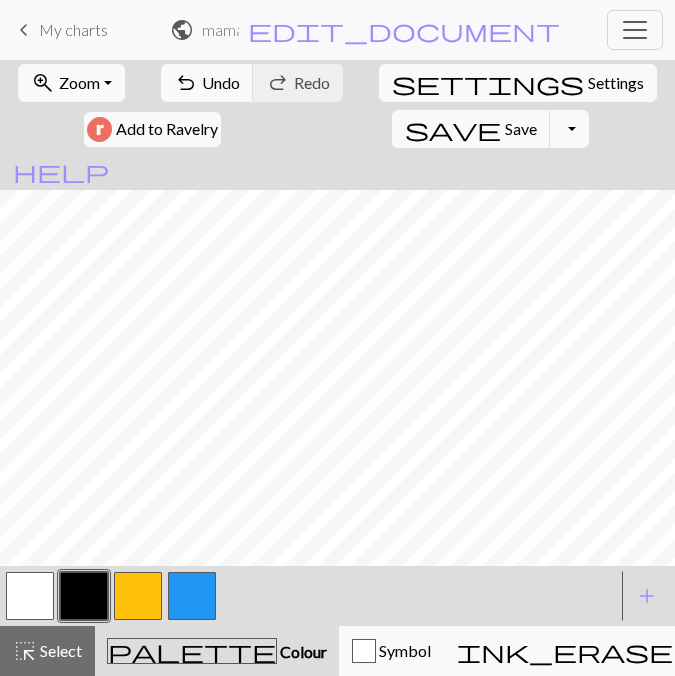 click at bounding box center (138, 596) 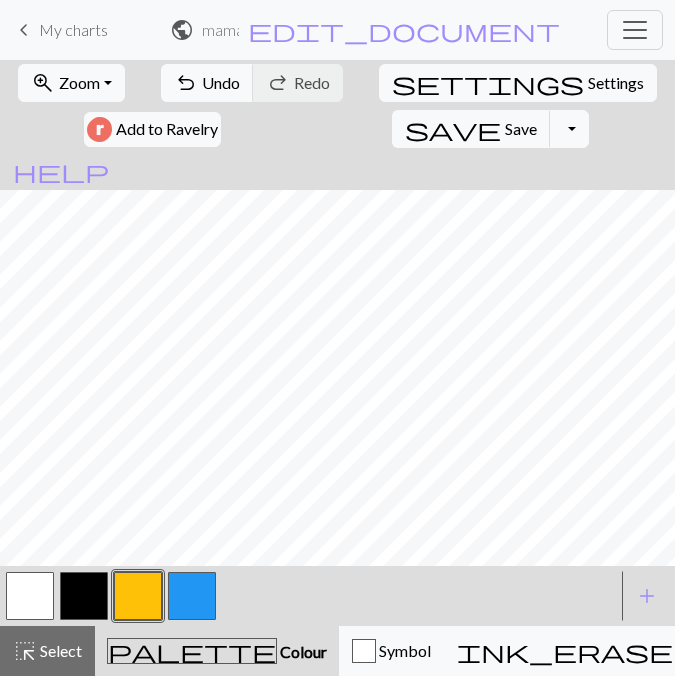 click at bounding box center (84, 596) 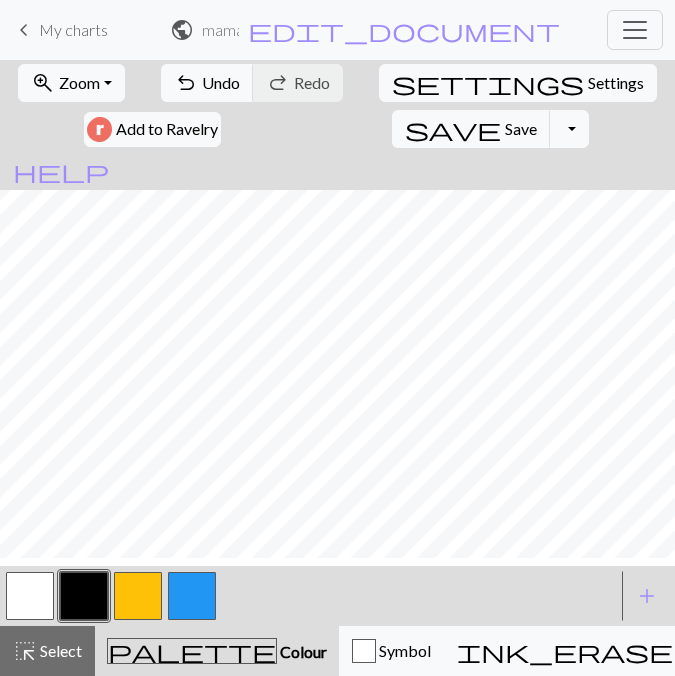 scroll, scrollTop: 154, scrollLeft: 0, axis: vertical 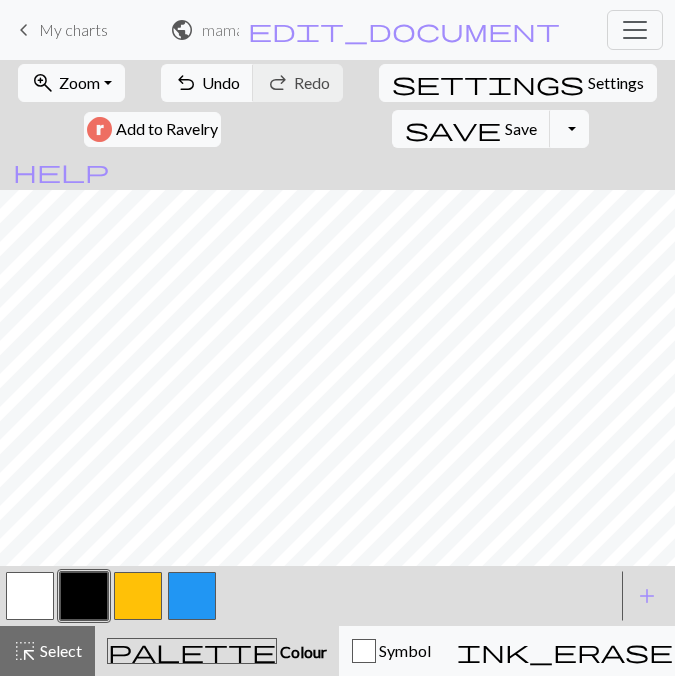 click at bounding box center (192, 596) 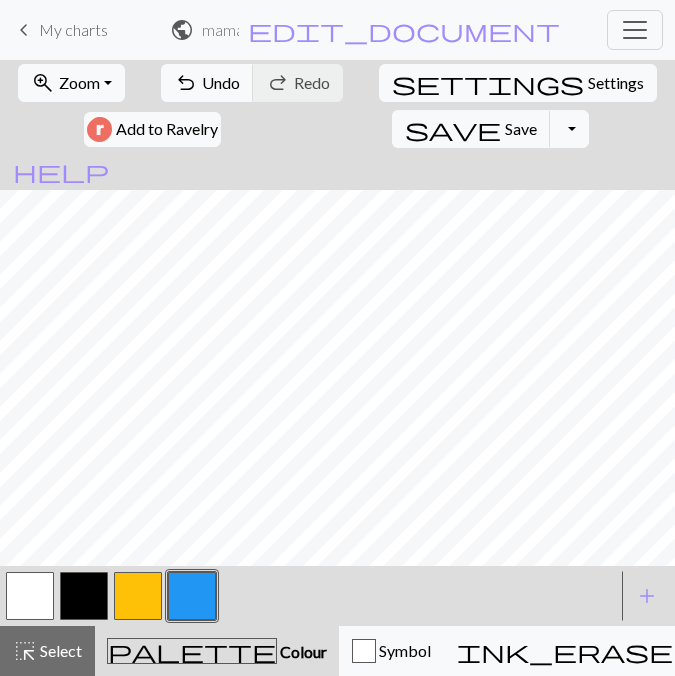 scroll, scrollTop: 471, scrollLeft: 0, axis: vertical 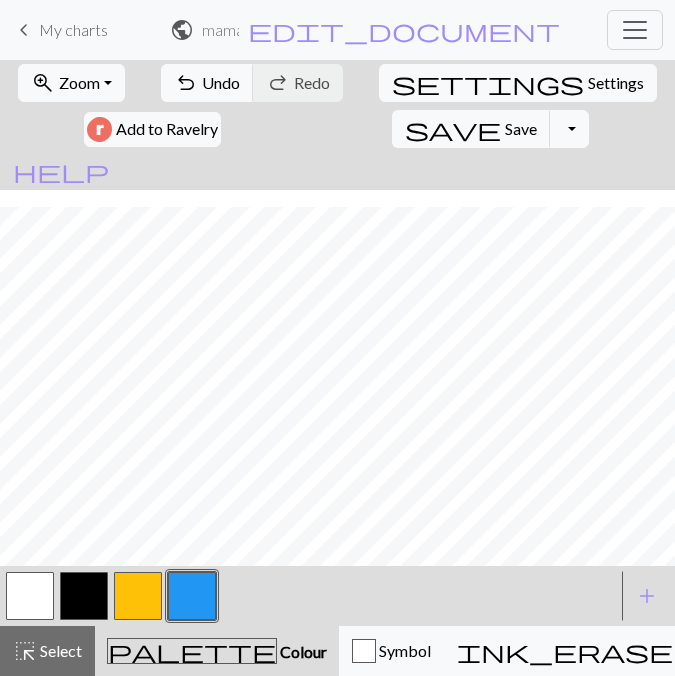 click at bounding box center [84, 596] 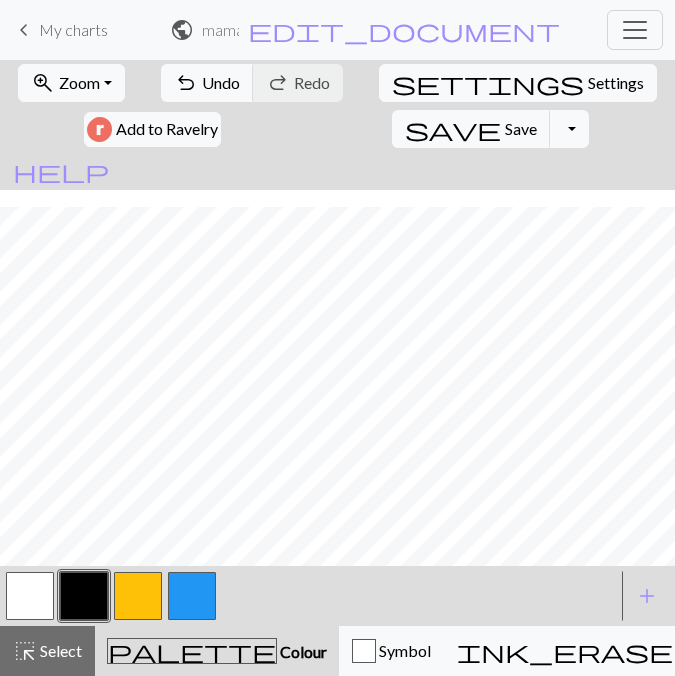 click at bounding box center [138, 596] 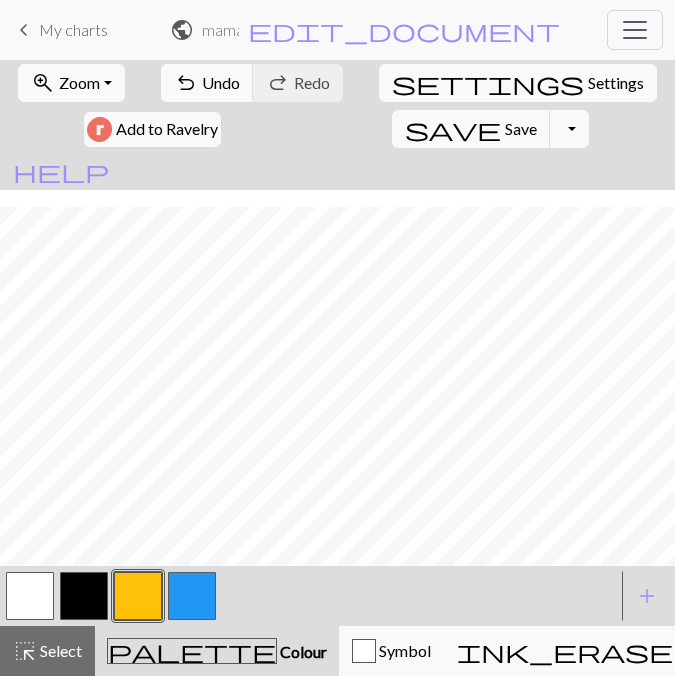 click at bounding box center [84, 596] 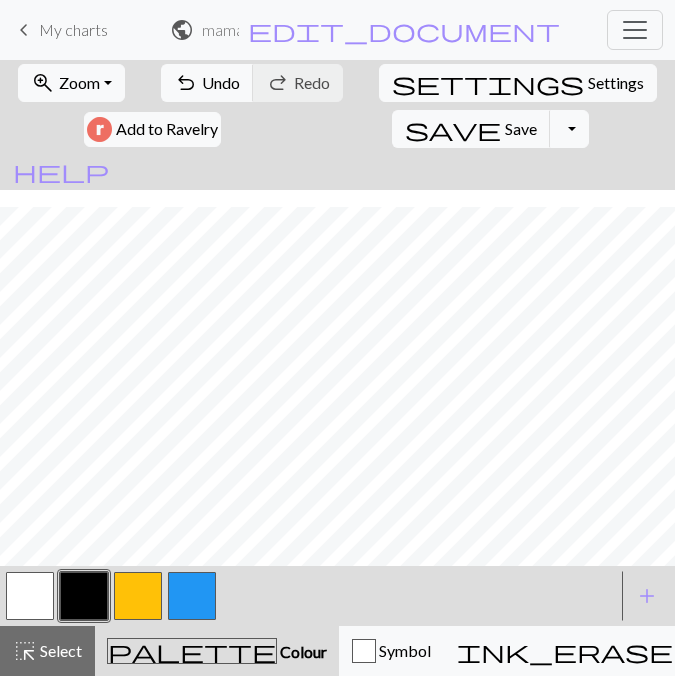 click at bounding box center (30, 596) 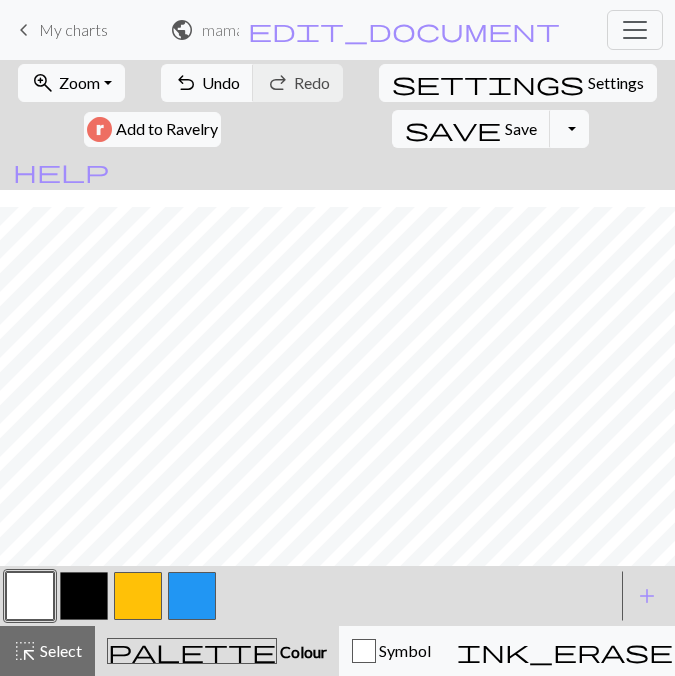 click at bounding box center (84, 596) 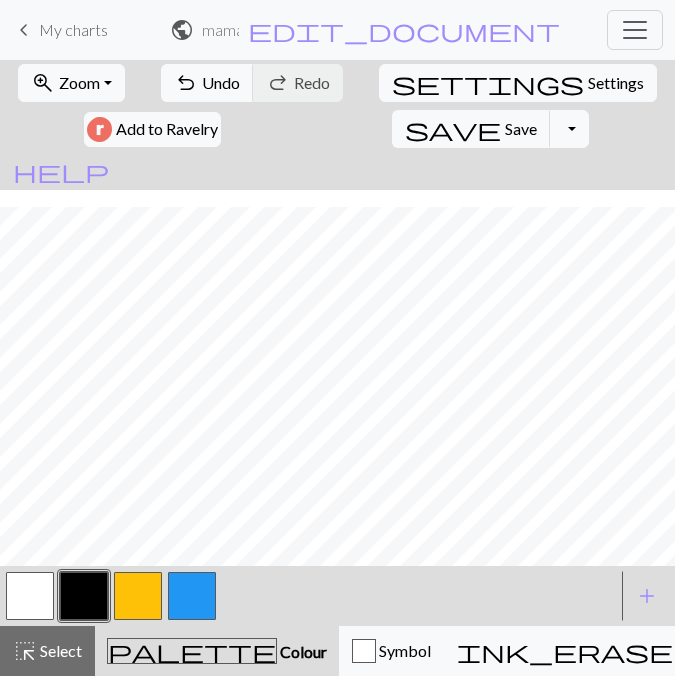 click at bounding box center [138, 596] 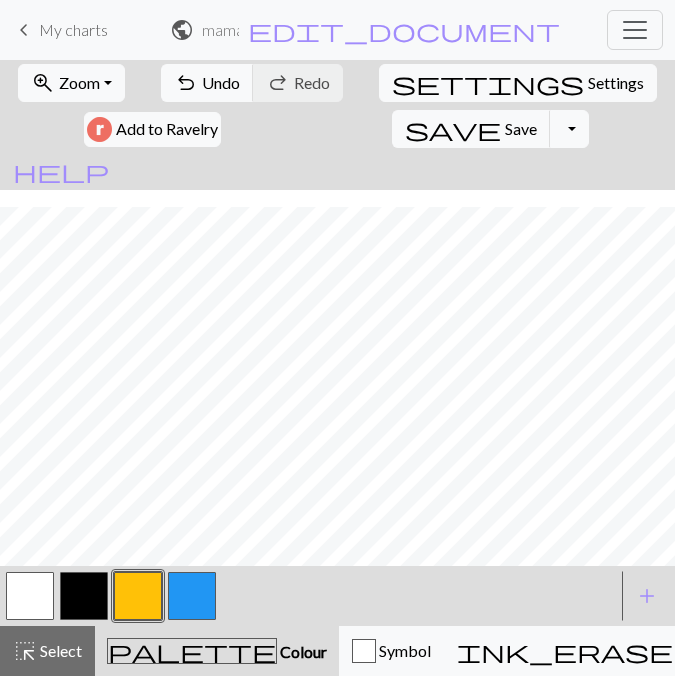 click at bounding box center [84, 596] 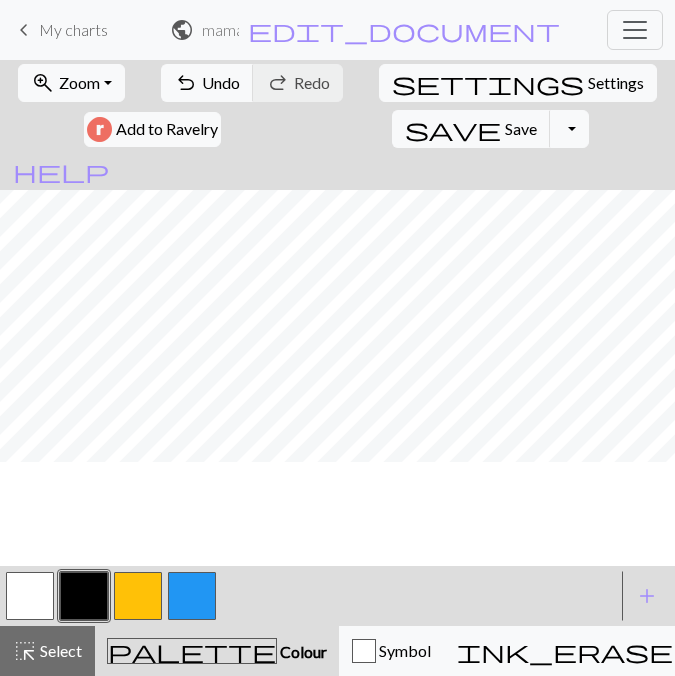 scroll, scrollTop: 231, scrollLeft: 0, axis: vertical 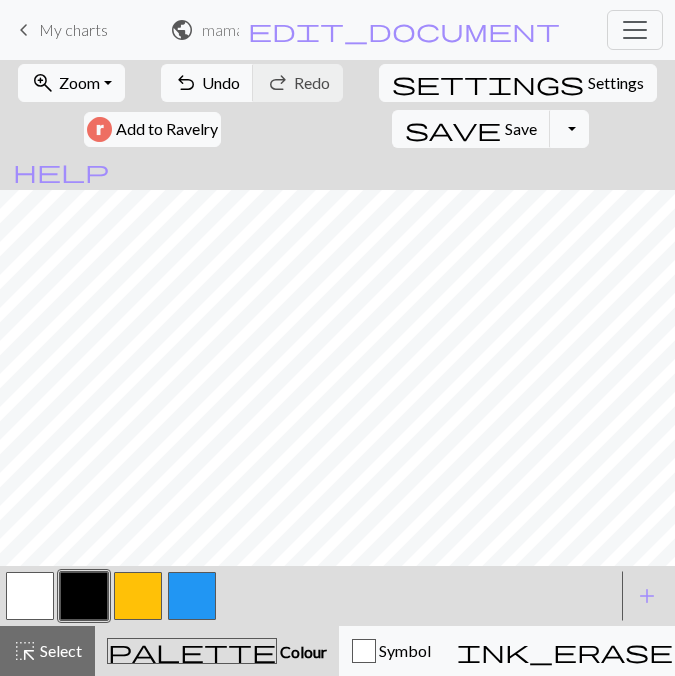 click at bounding box center (138, 596) 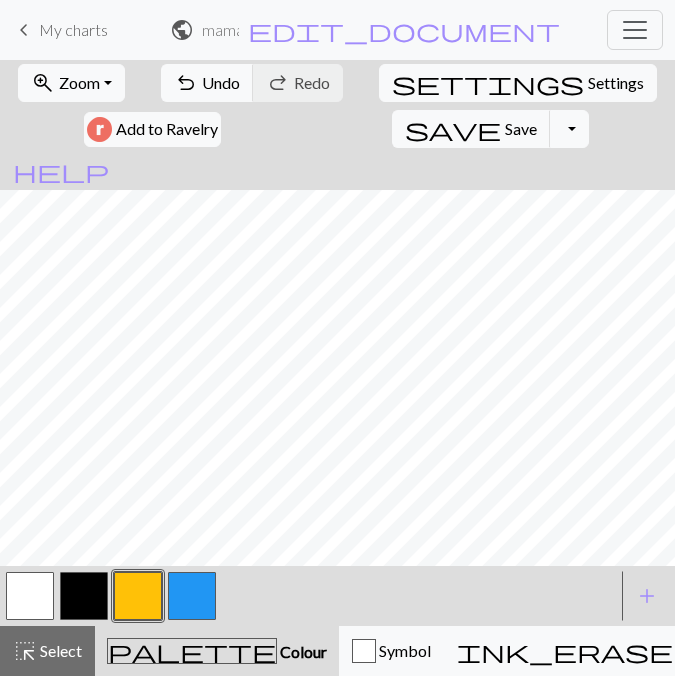 click at bounding box center (84, 596) 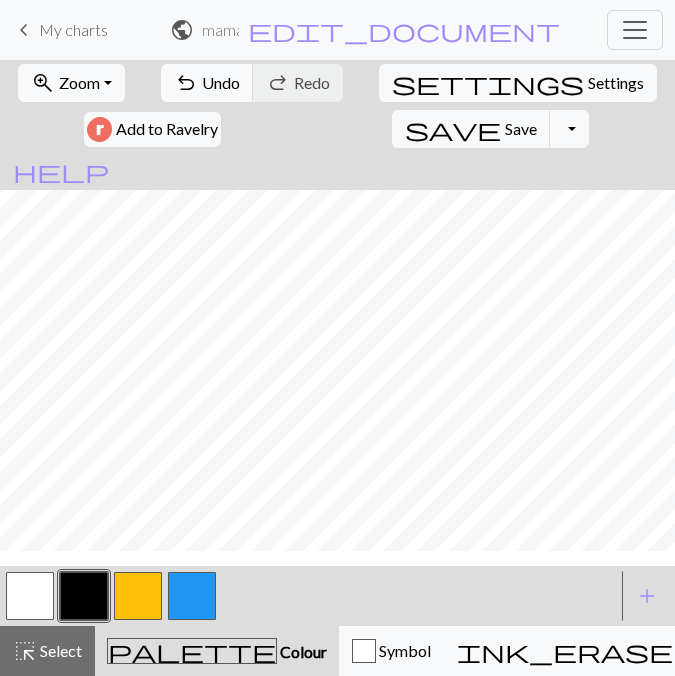scroll, scrollTop: 105, scrollLeft: 0, axis: vertical 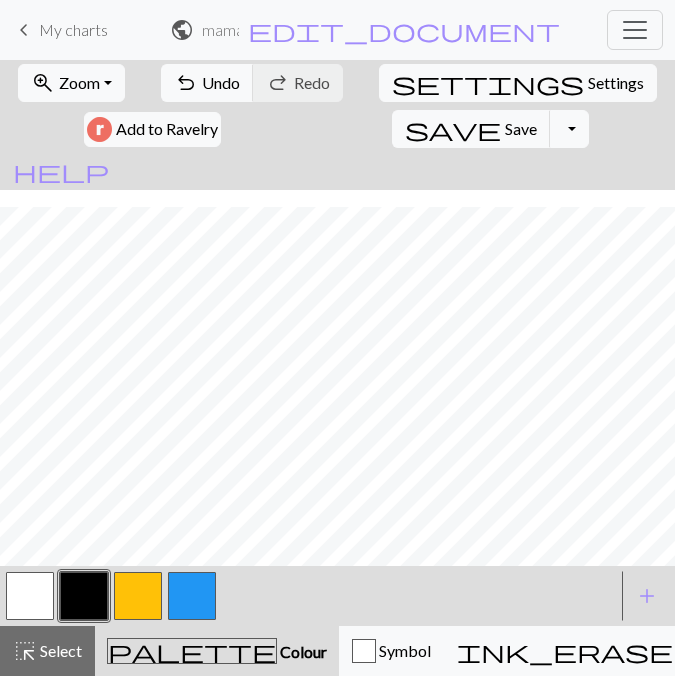 click at bounding box center (84, 596) 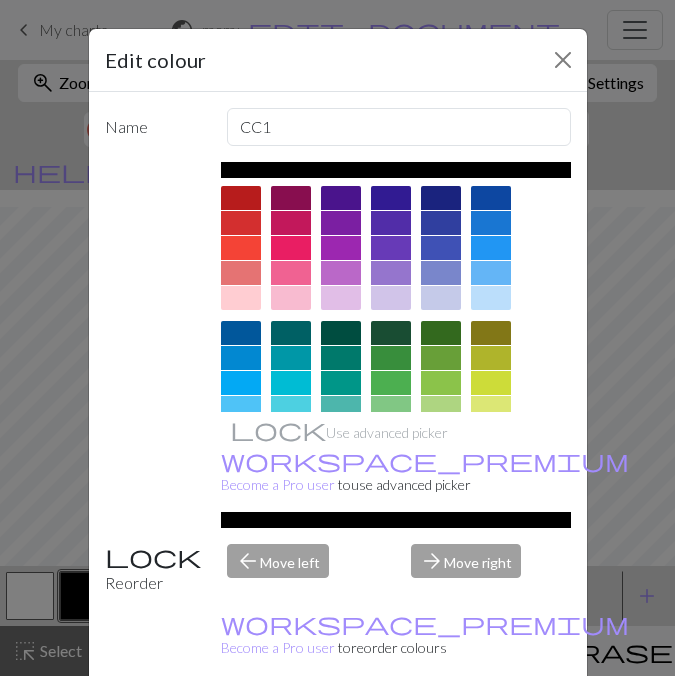 click on "Edit colour Name CC1 Use advanced picker workspace_premium Become a Pro user   to  use advanced picker Reorder arrow_back Move left arrow_forward Move right workspace_premium Become a Pro user   to  reorder colours Delete Done Cancel" at bounding box center [337, 338] 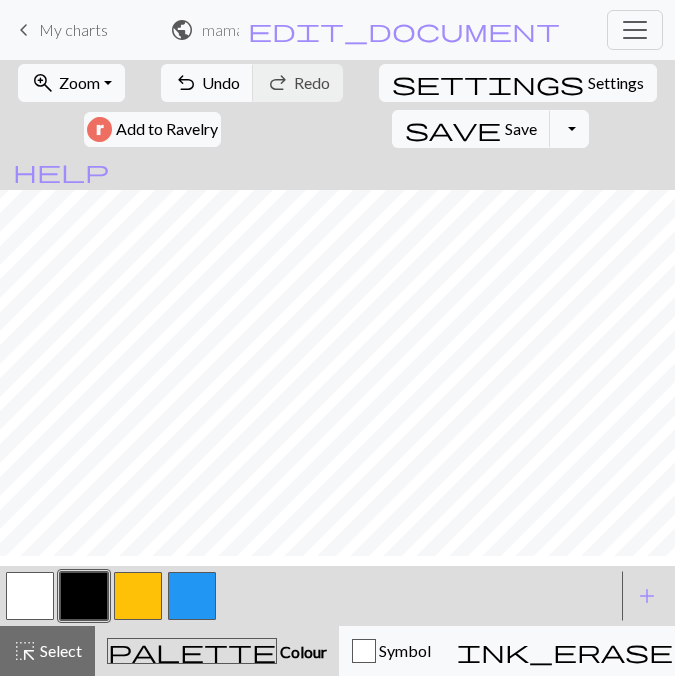 scroll, scrollTop: 191, scrollLeft: 0, axis: vertical 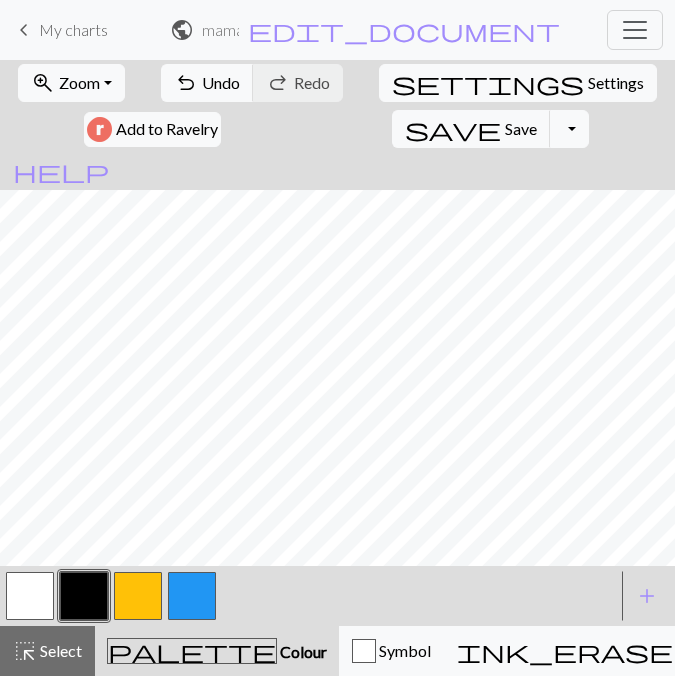 click at bounding box center (192, 596) 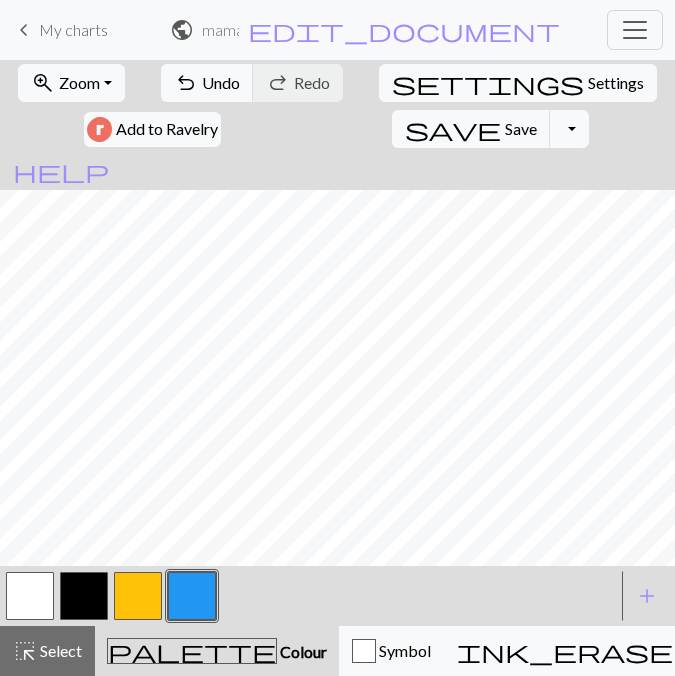 click at bounding box center [84, 596] 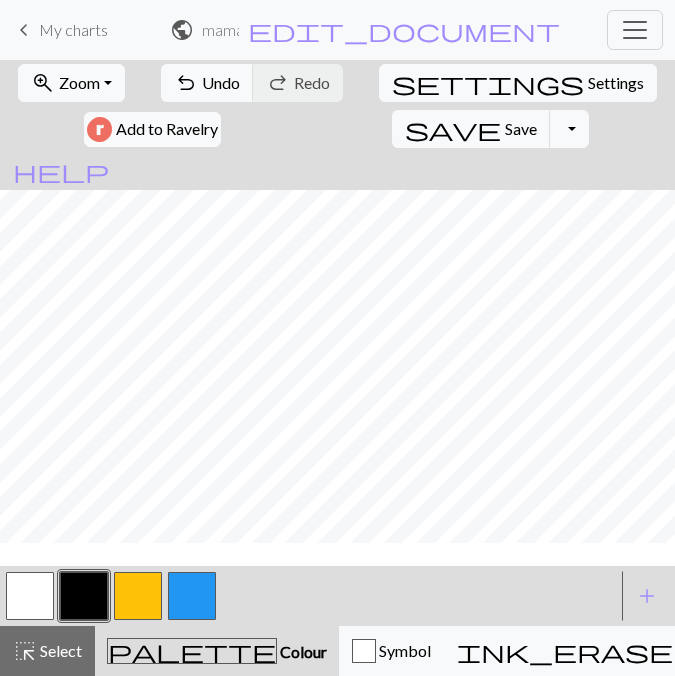 scroll, scrollTop: 0, scrollLeft: 0, axis: both 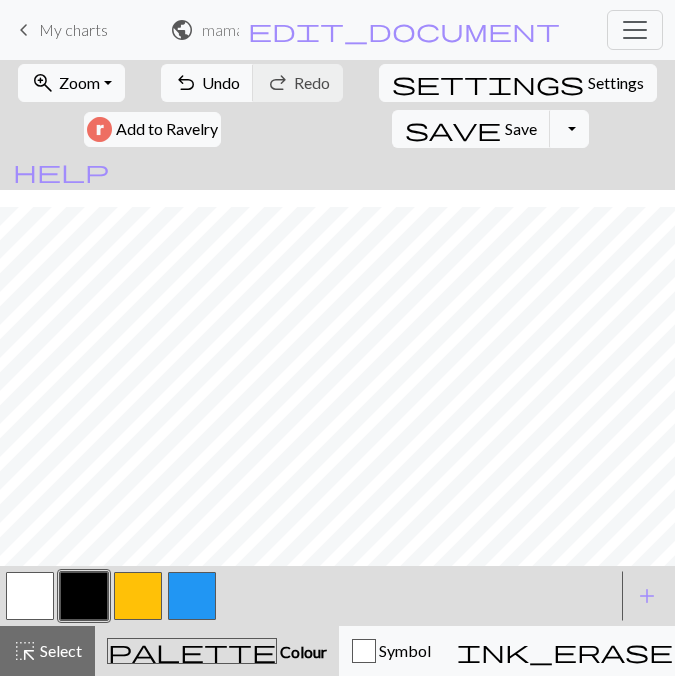 click at bounding box center (192, 596) 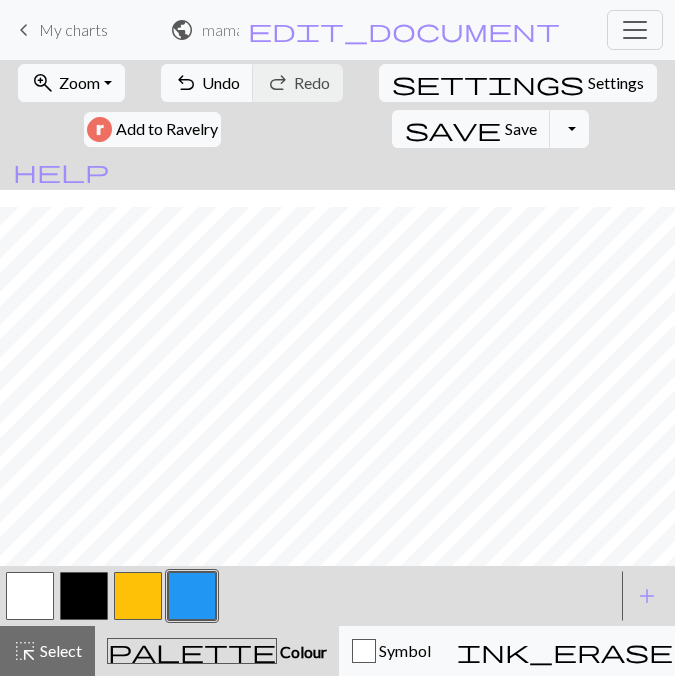 click at bounding box center (84, 596) 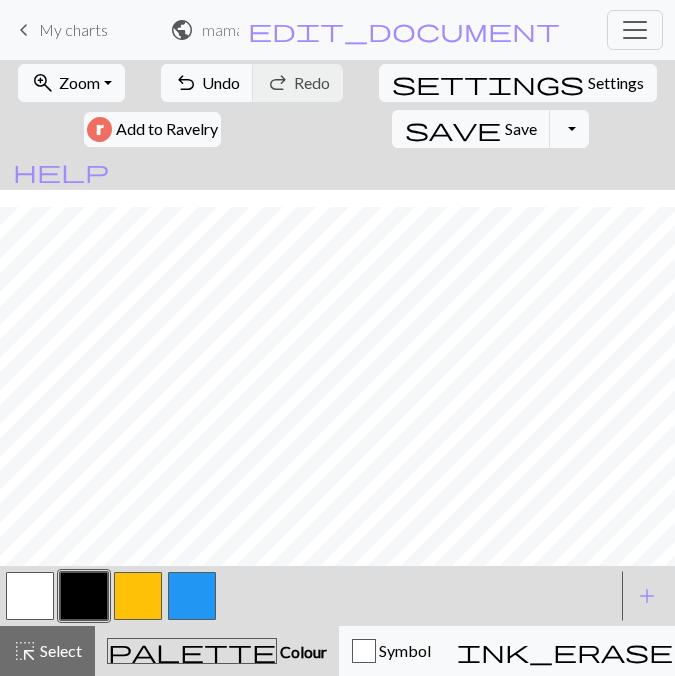 click at bounding box center [192, 596] 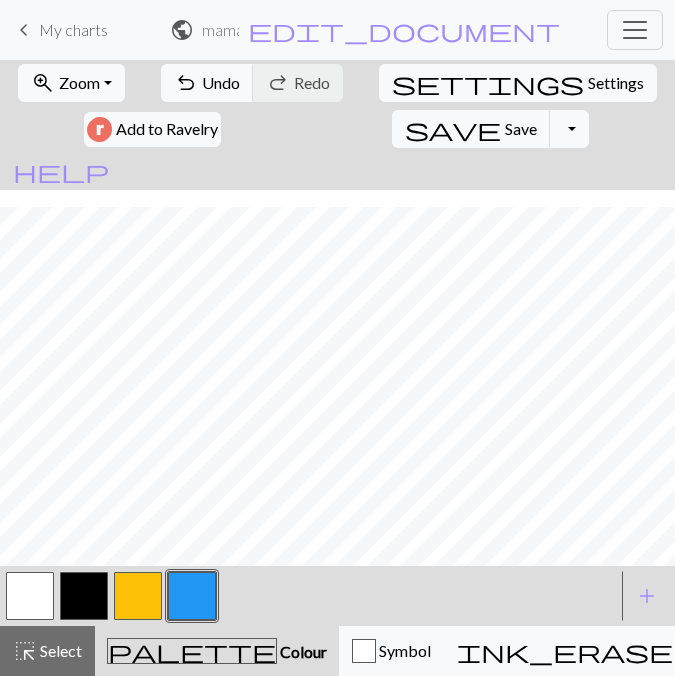 click at bounding box center [84, 596] 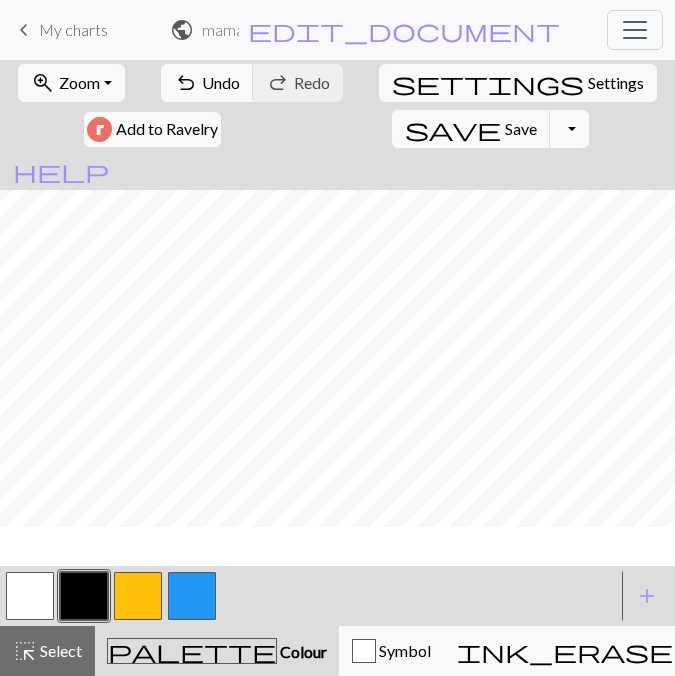 scroll, scrollTop: 271, scrollLeft: 0, axis: vertical 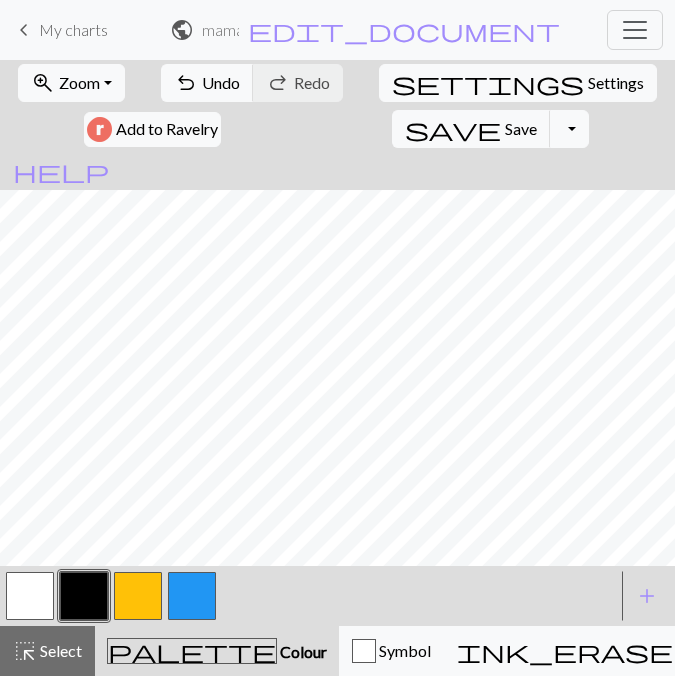 click at bounding box center (138, 596) 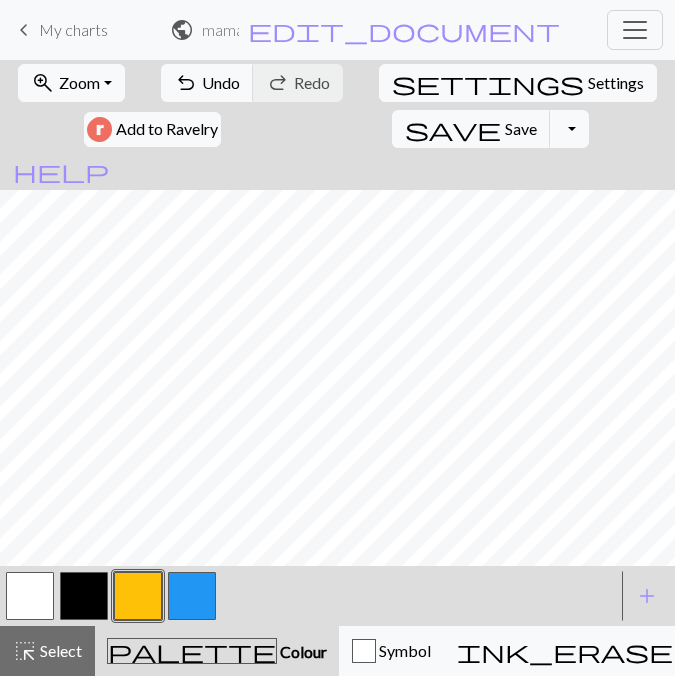 click at bounding box center (84, 596) 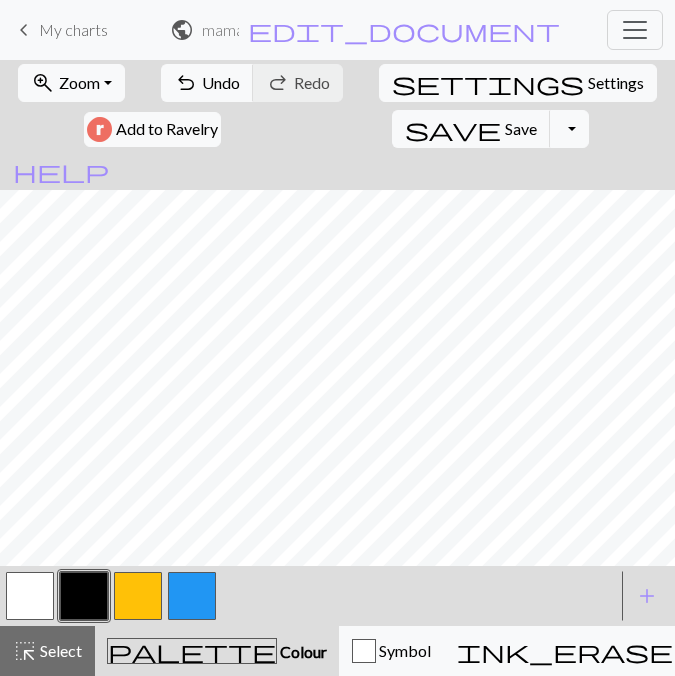 click at bounding box center [30, 596] 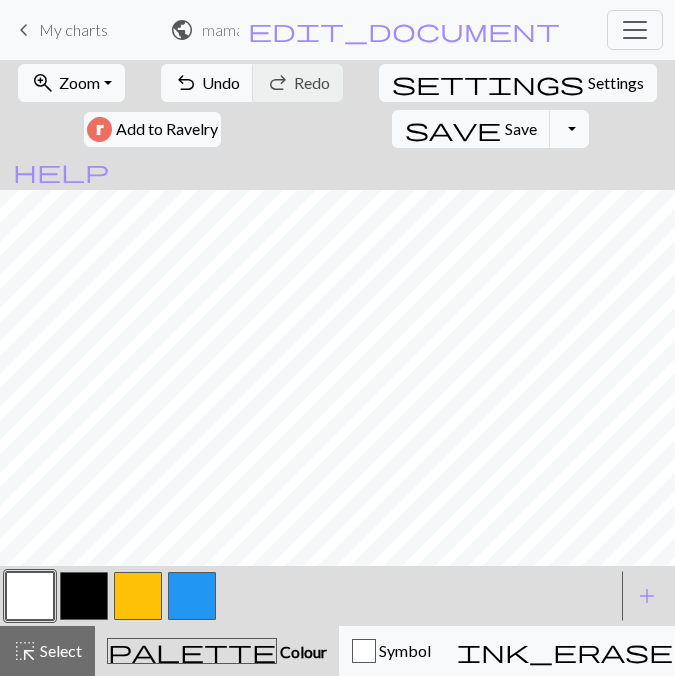 click at bounding box center (84, 596) 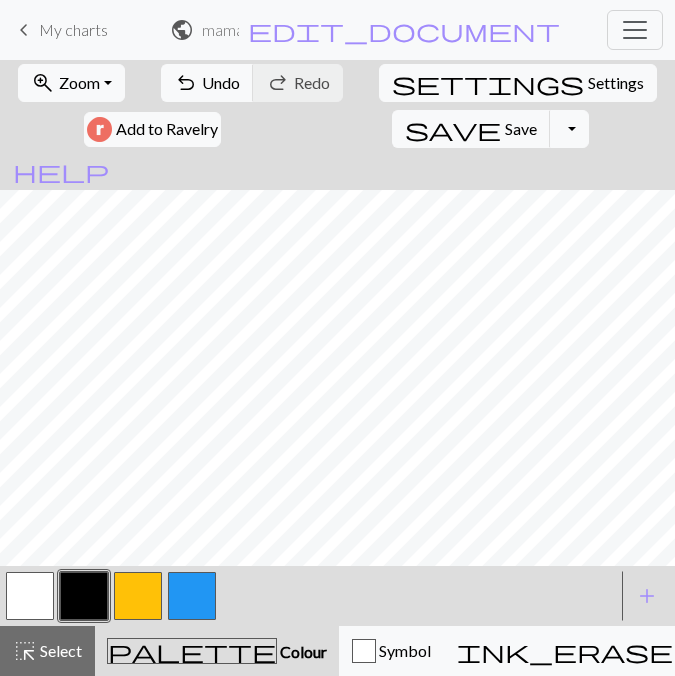 scroll, scrollTop: 151, scrollLeft: 0, axis: vertical 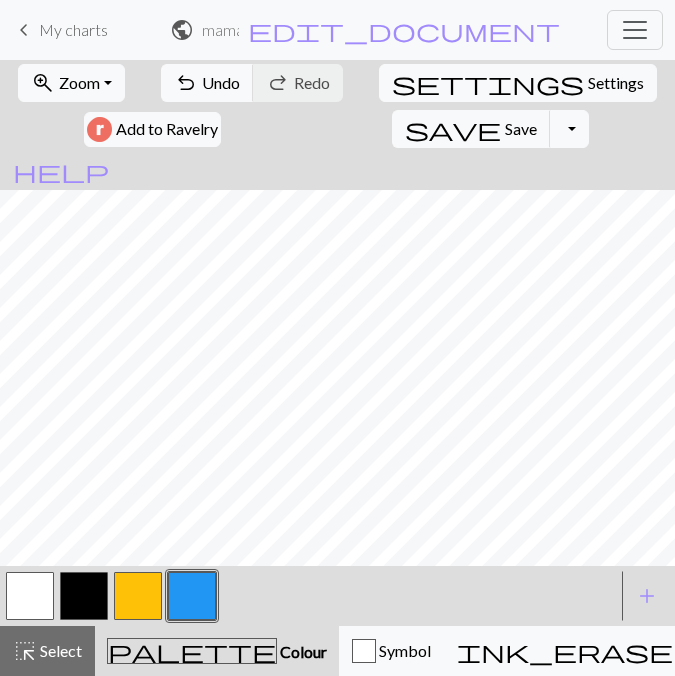 click at bounding box center (84, 596) 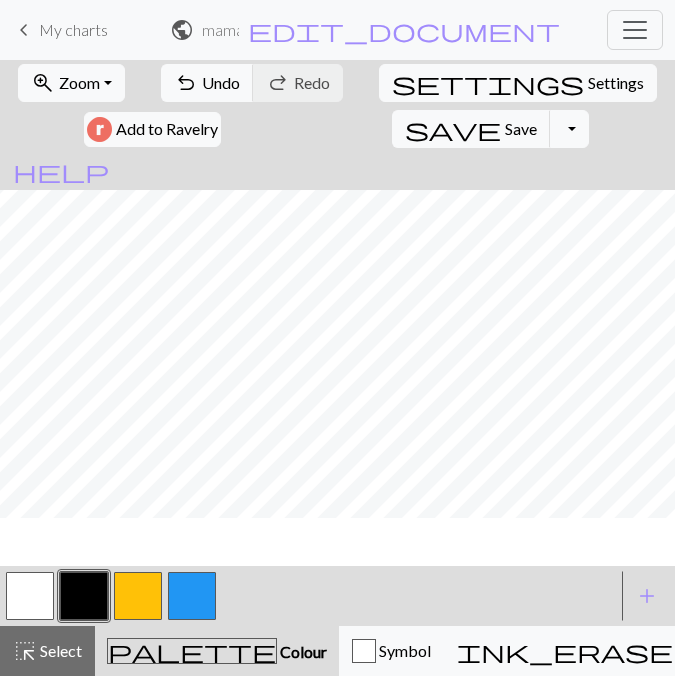 scroll, scrollTop: 0, scrollLeft: 0, axis: both 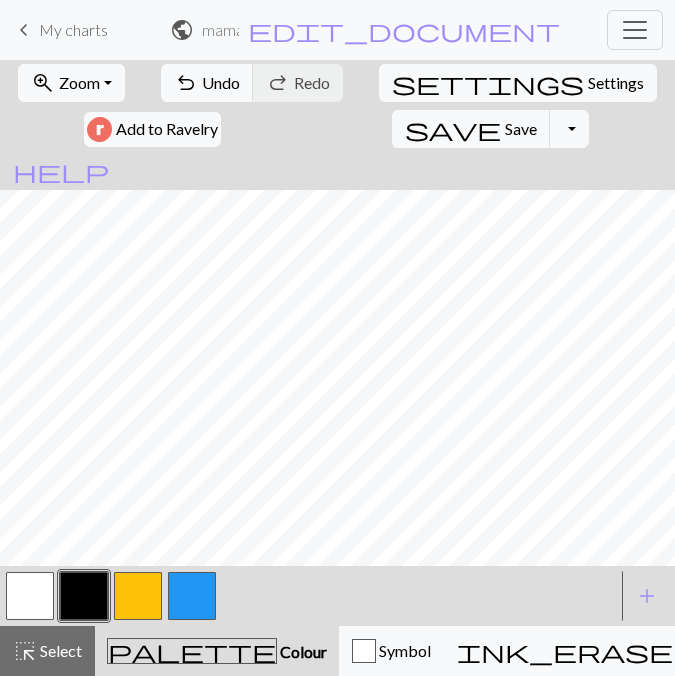 click at bounding box center (138, 596) 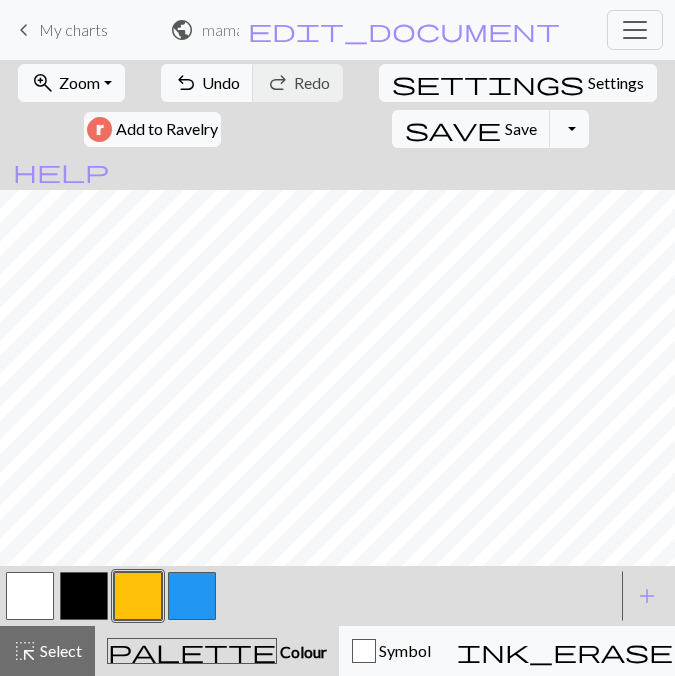 click at bounding box center (84, 596) 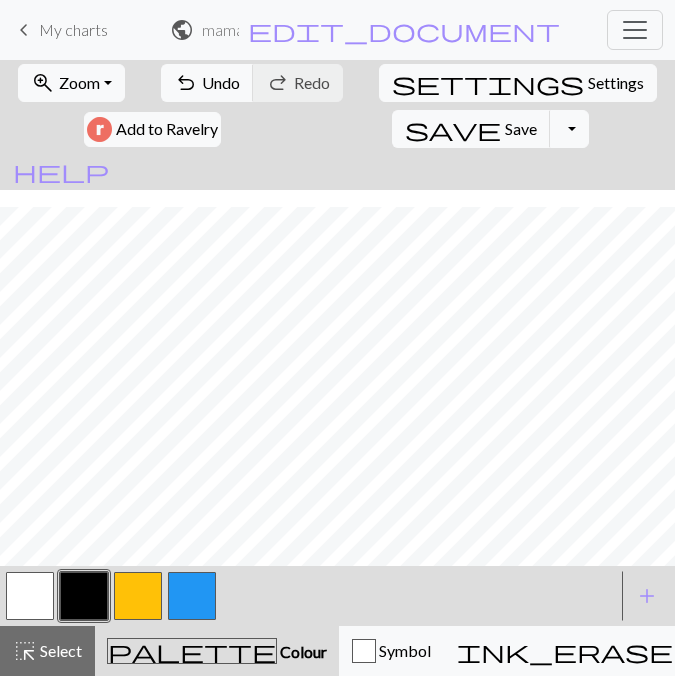 scroll, scrollTop: 471, scrollLeft: 0, axis: vertical 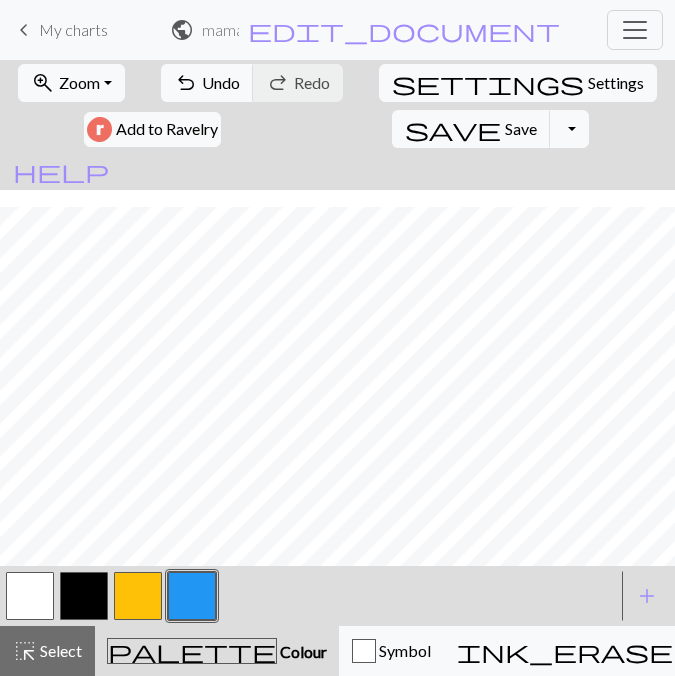 click at bounding box center [84, 596] 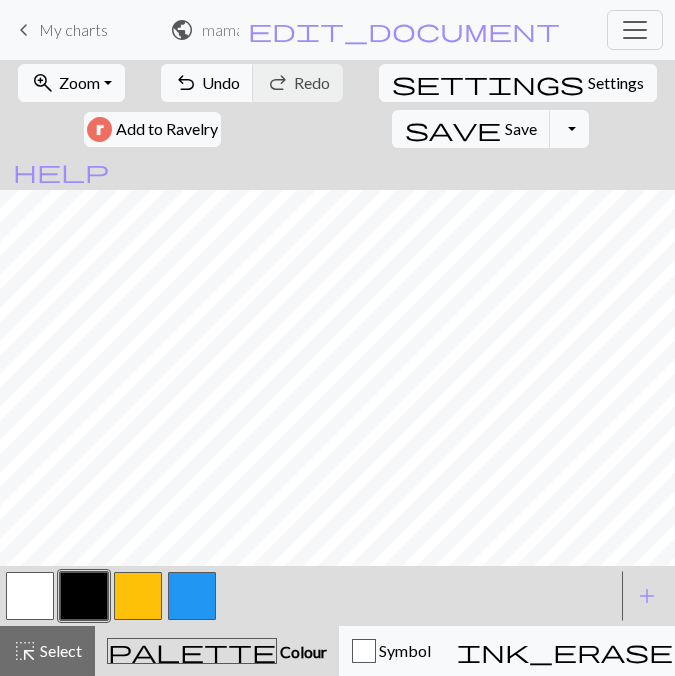 scroll, scrollTop: 226, scrollLeft: 0, axis: vertical 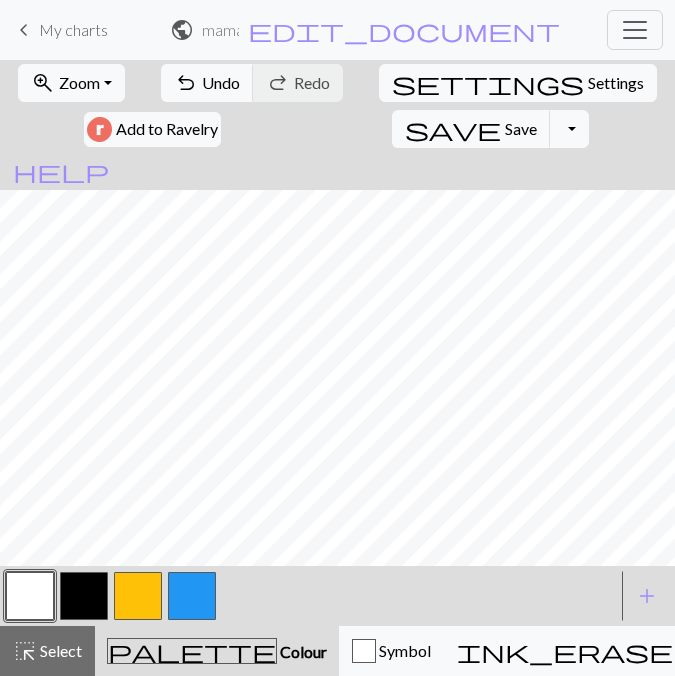 click at bounding box center [84, 596] 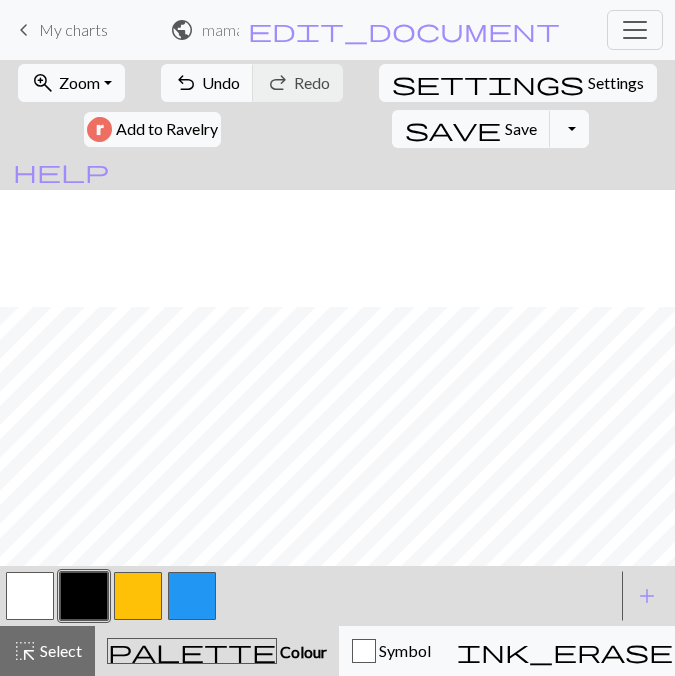 scroll, scrollTop: 471, scrollLeft: 0, axis: vertical 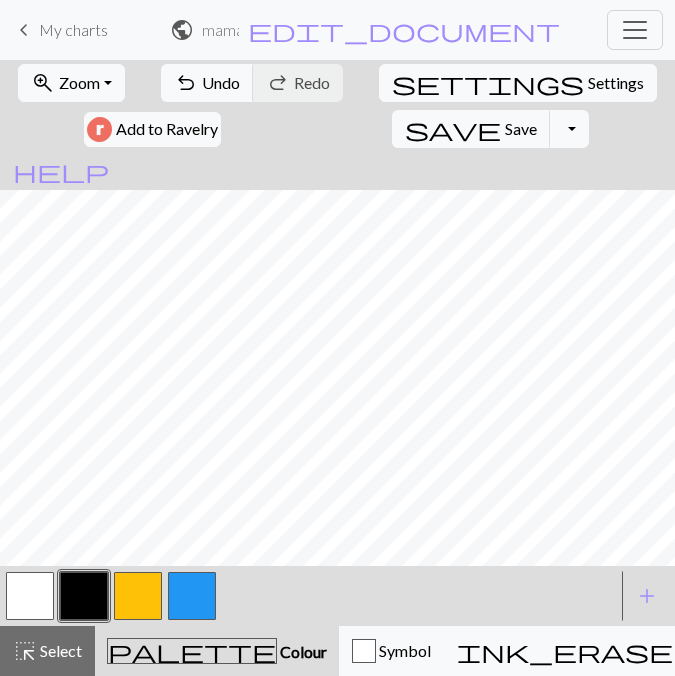 click at bounding box center [192, 596] 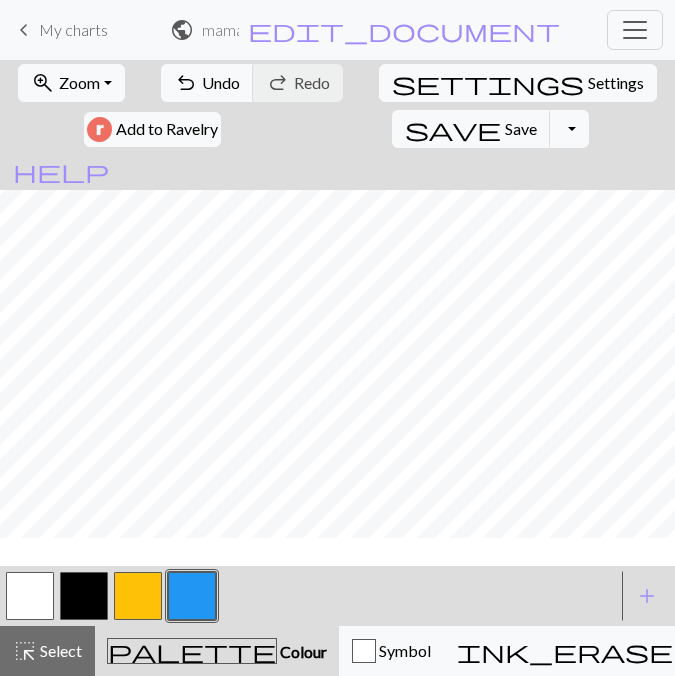 scroll, scrollTop: 0, scrollLeft: 0, axis: both 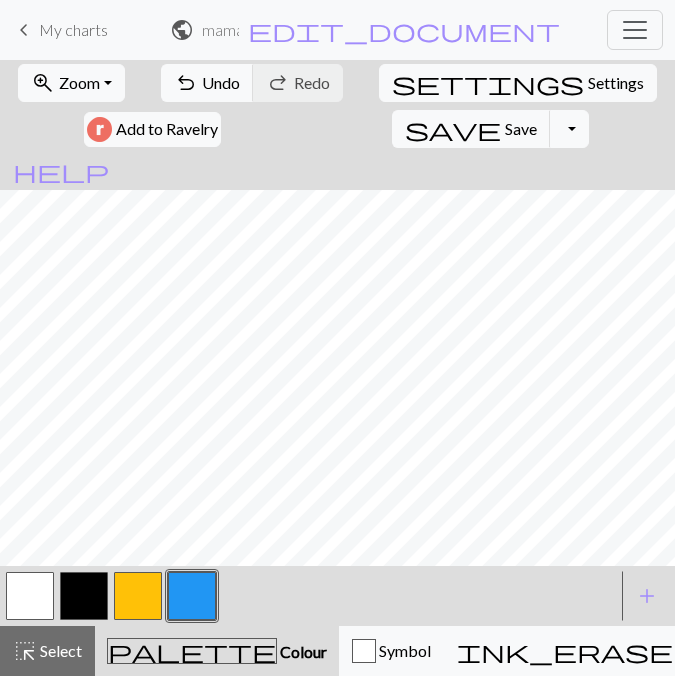 click at bounding box center (84, 596) 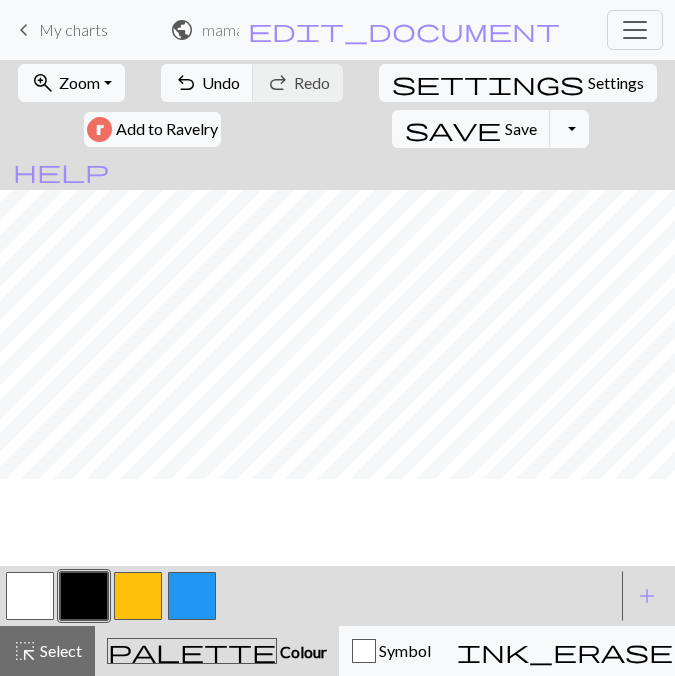 scroll, scrollTop: 0, scrollLeft: 0, axis: both 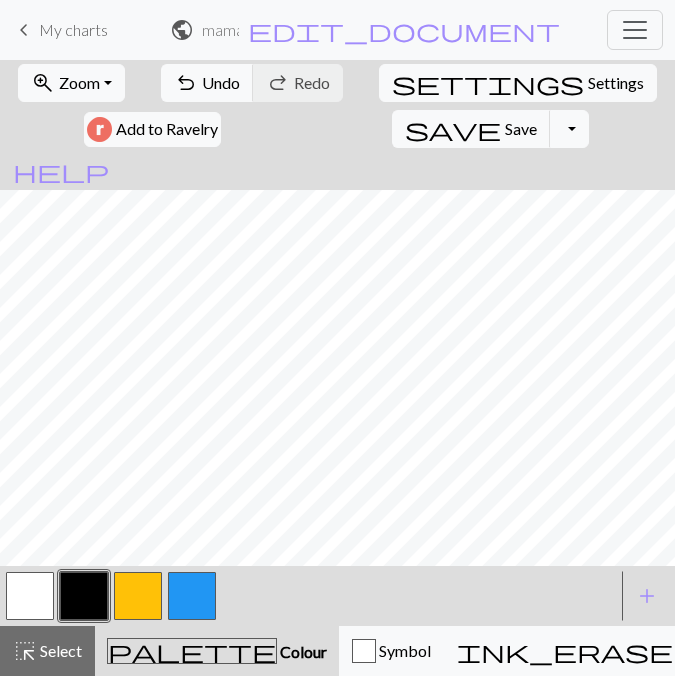 click at bounding box center [138, 596] 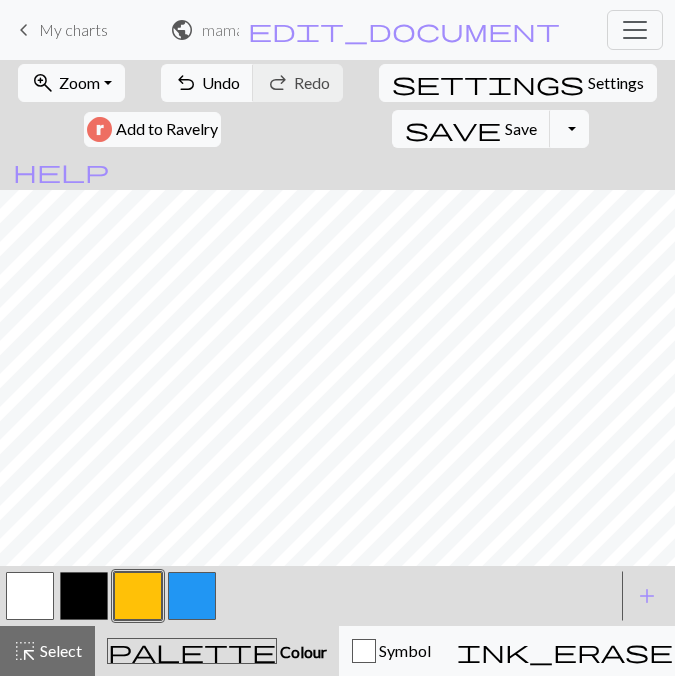 click at bounding box center (84, 596) 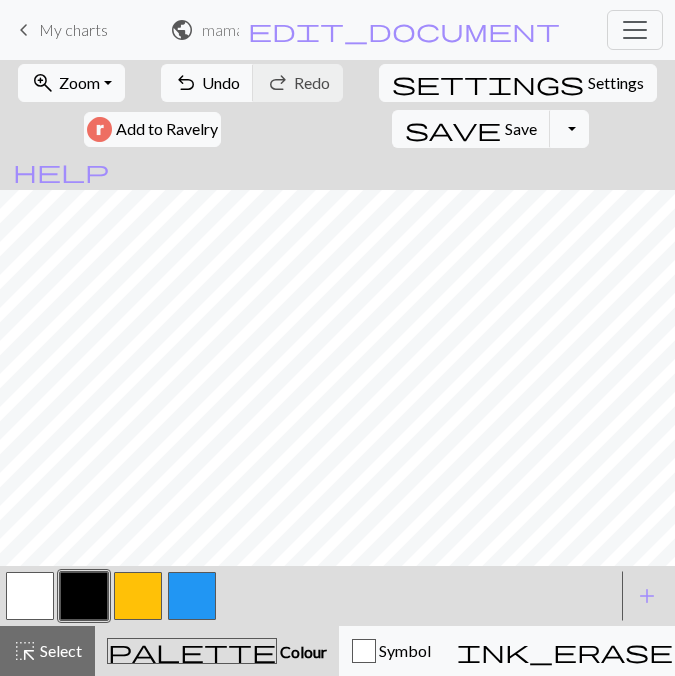 click at bounding box center [84, 596] 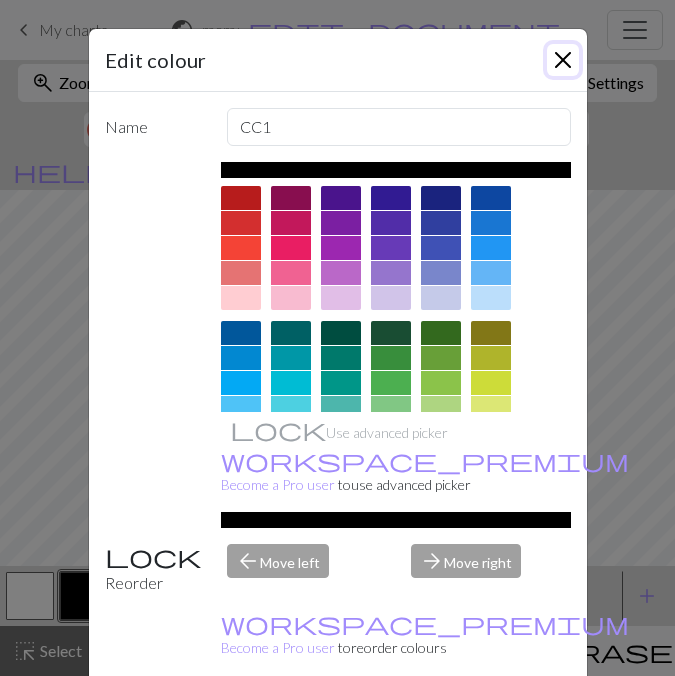 click at bounding box center [563, 60] 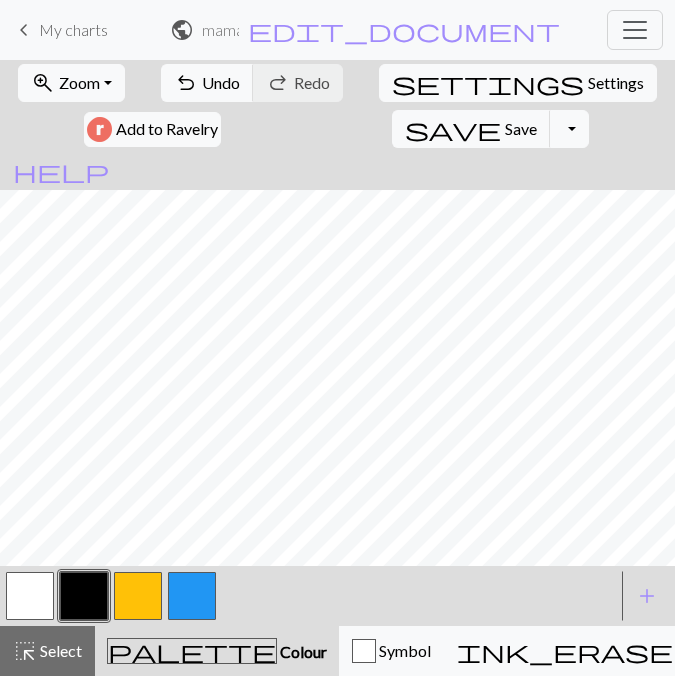 click at bounding box center (192, 596) 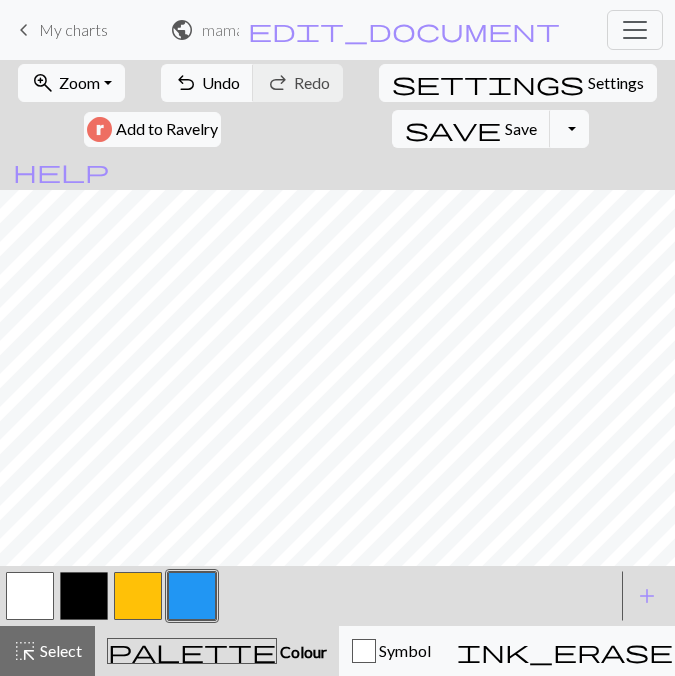 click at bounding box center (84, 596) 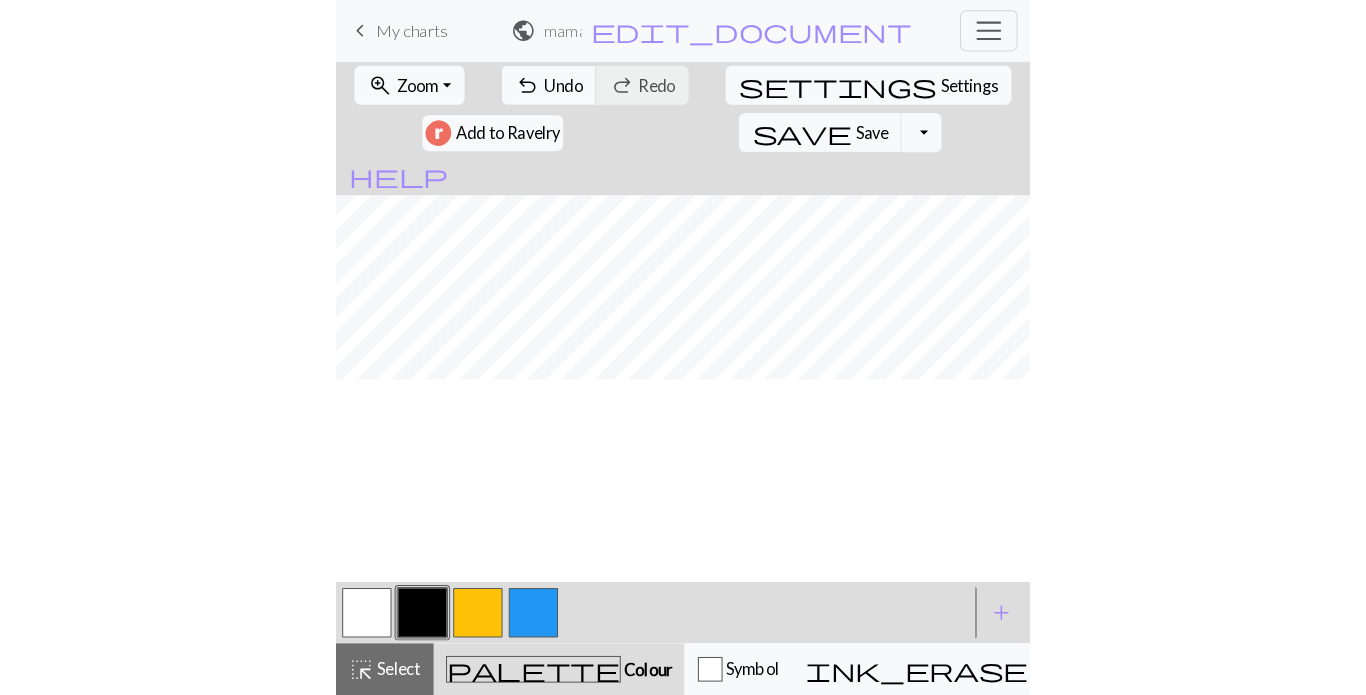 scroll, scrollTop: 0, scrollLeft: 0, axis: both 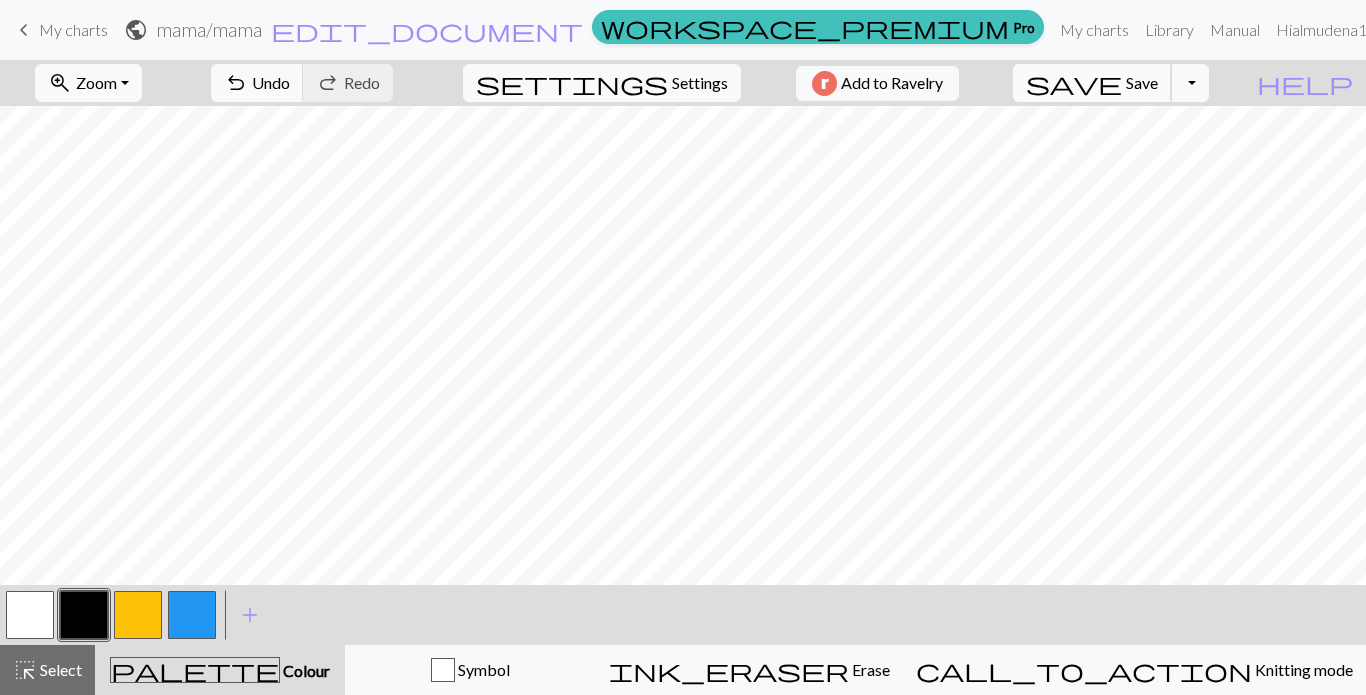 click on "save" at bounding box center (1074, 83) 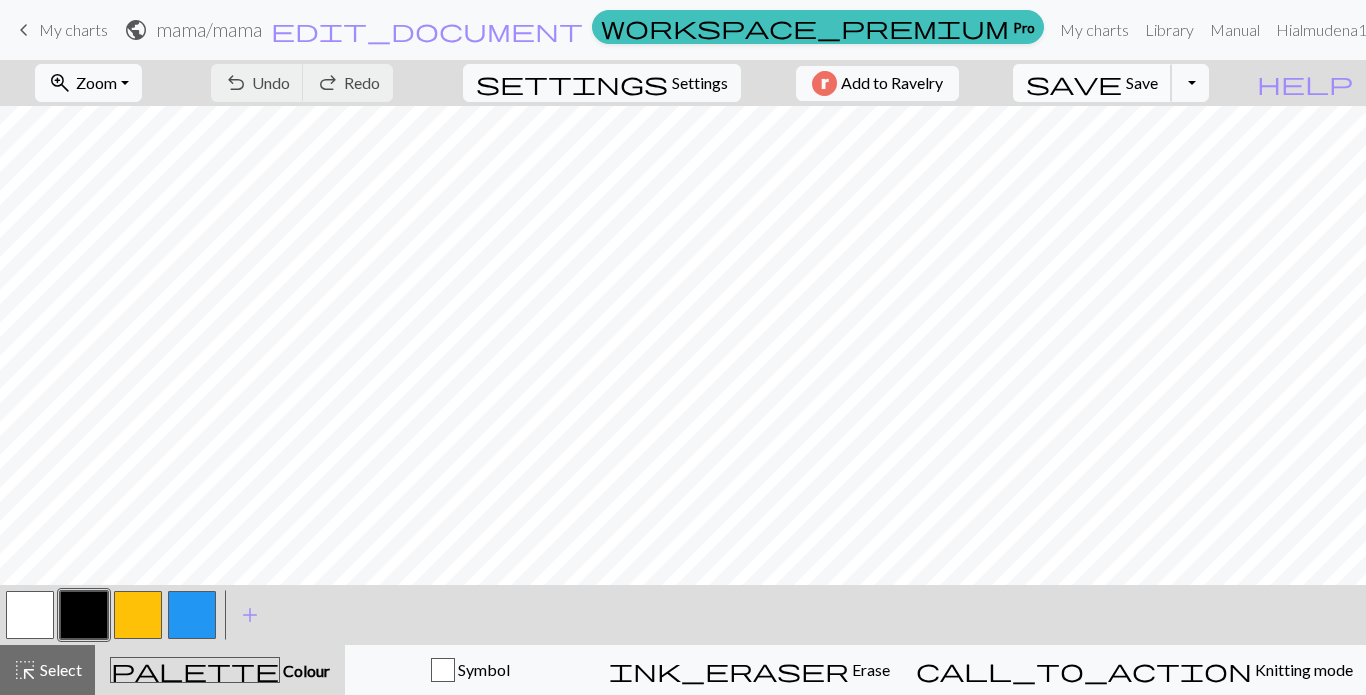 type 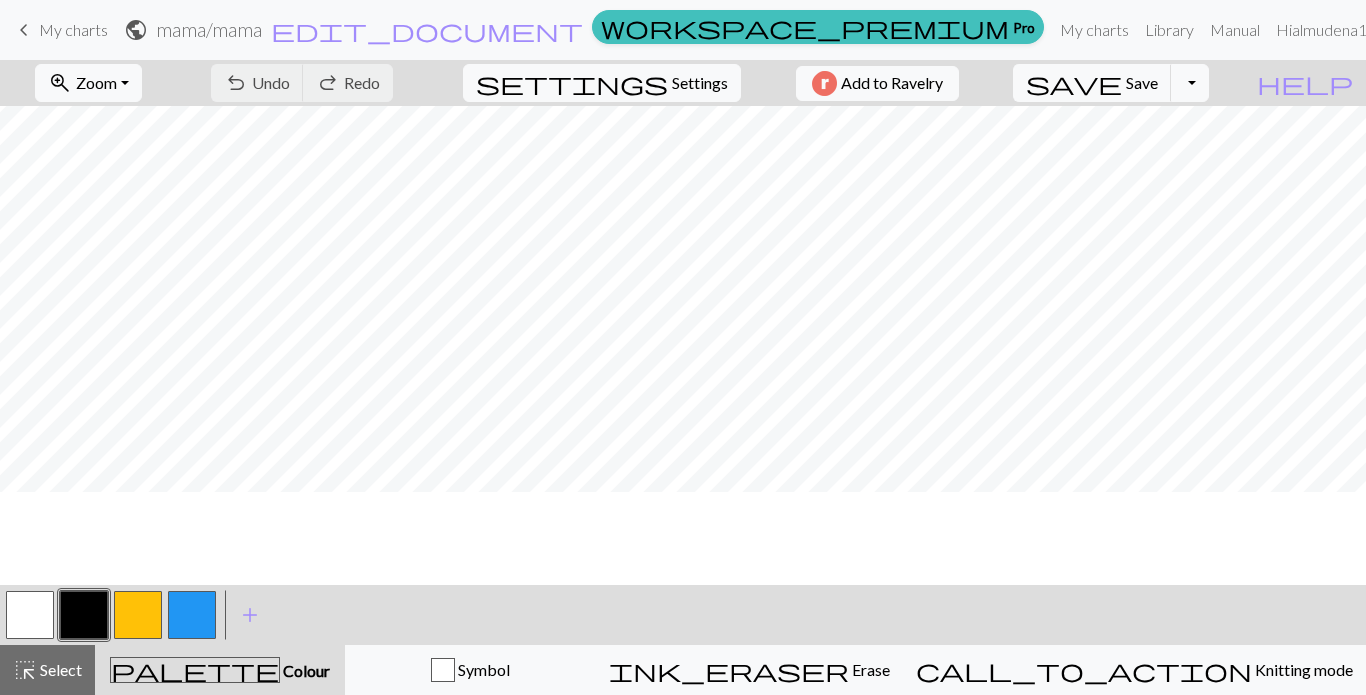 scroll, scrollTop: 0, scrollLeft: 0, axis: both 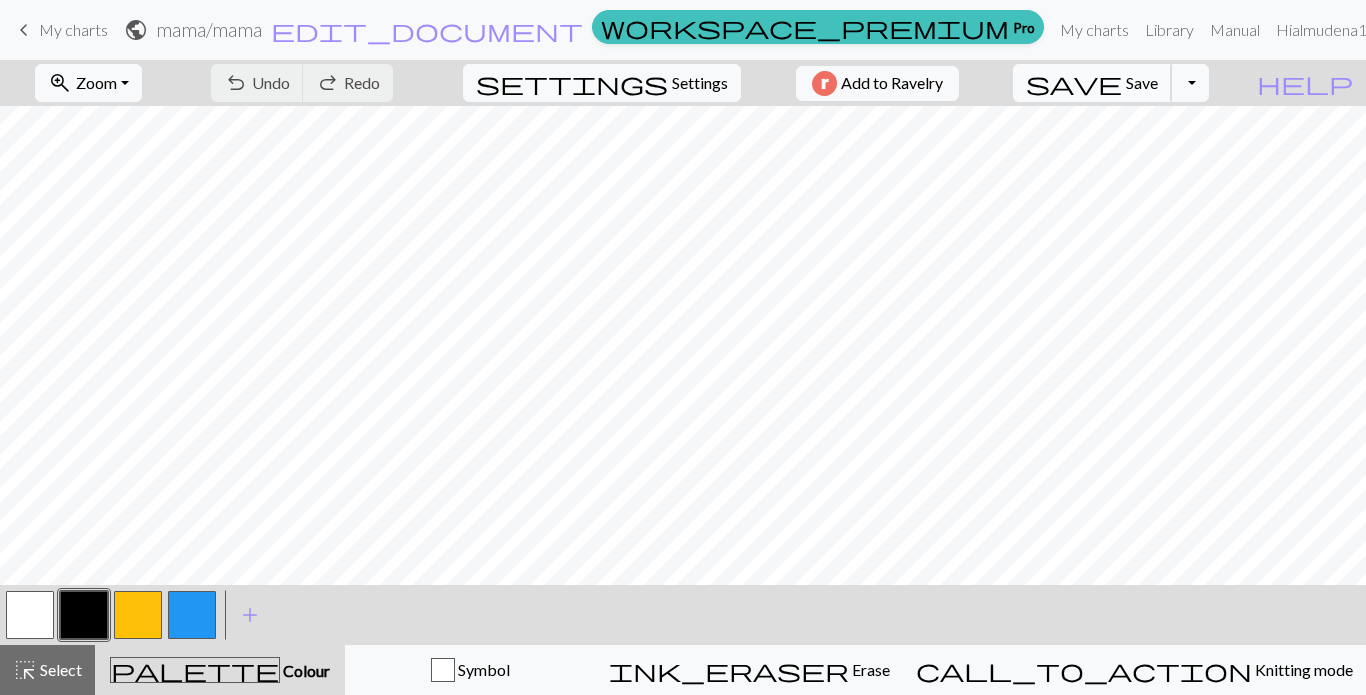 click on "save" at bounding box center (1074, 83) 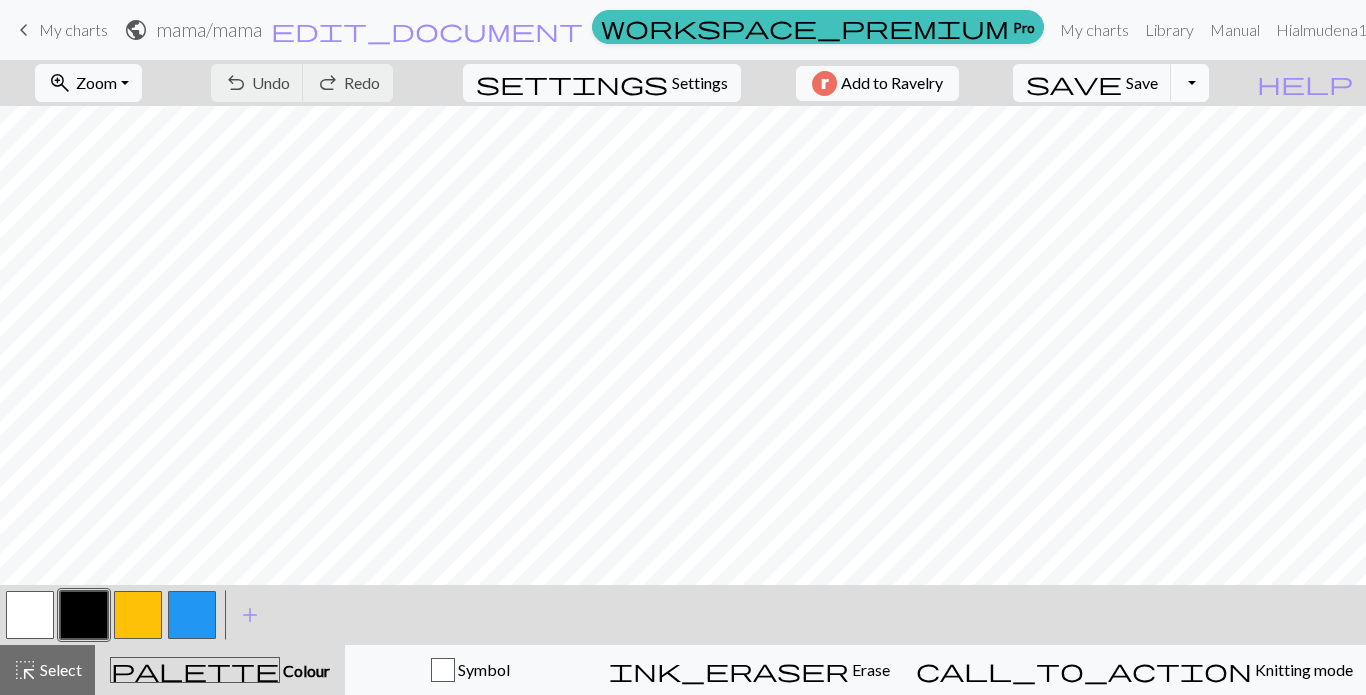 click on "Toggle Dropdown" at bounding box center (1190, 83) 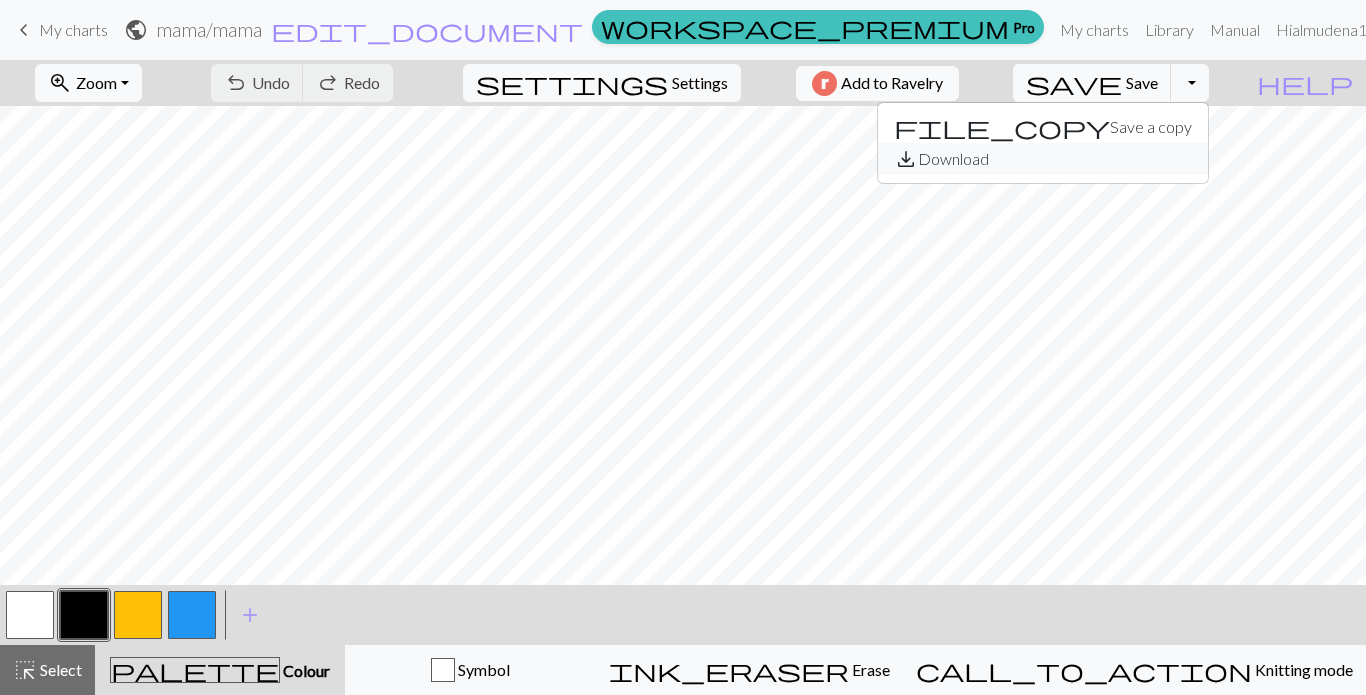 click on "save_alt  Download" at bounding box center [1043, 159] 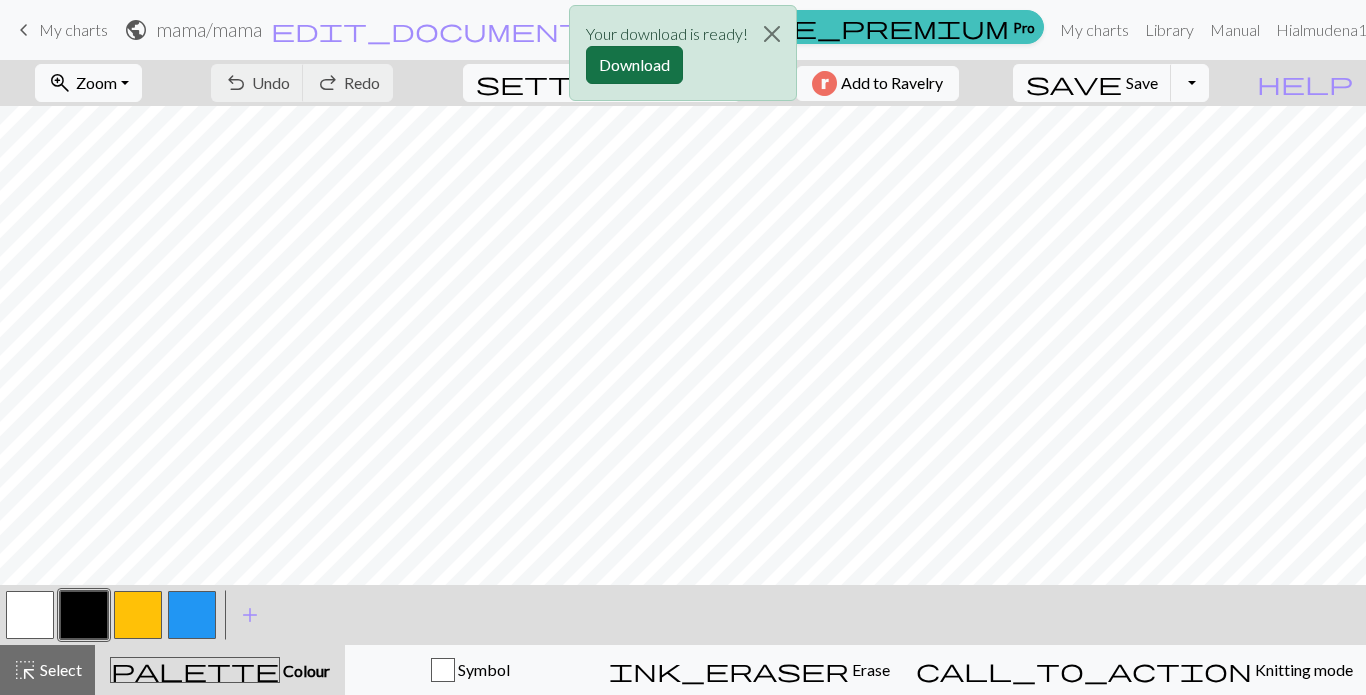 click on "Download" at bounding box center (634, 65) 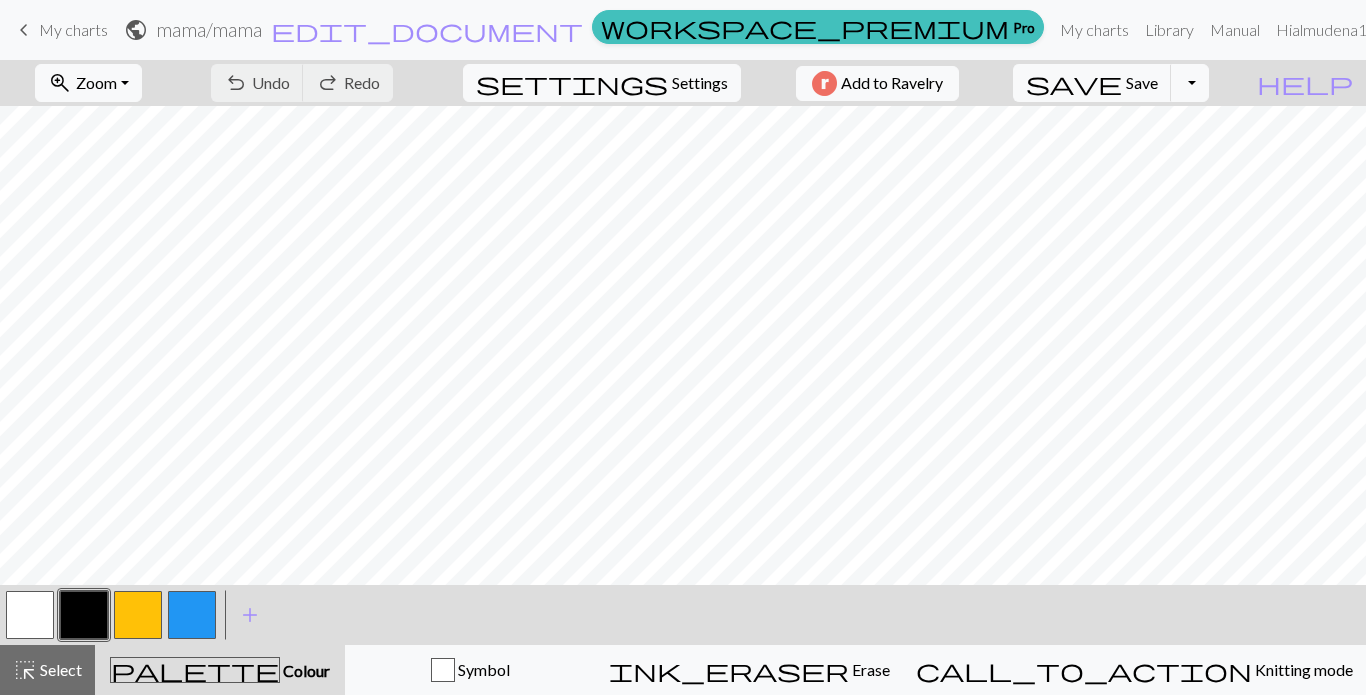 click on "keyboard_arrow_left" at bounding box center (24, 30) 